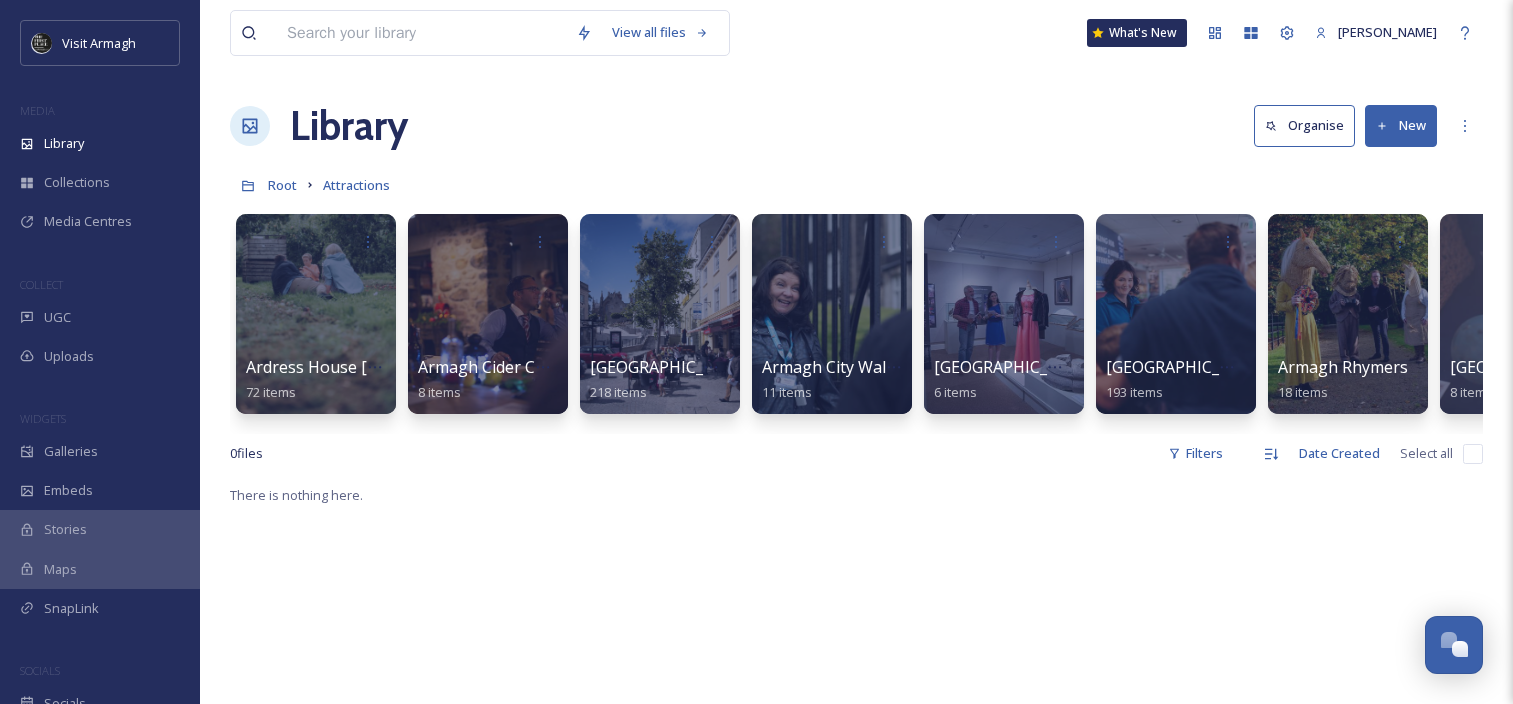 scroll, scrollTop: 0, scrollLeft: 0, axis: both 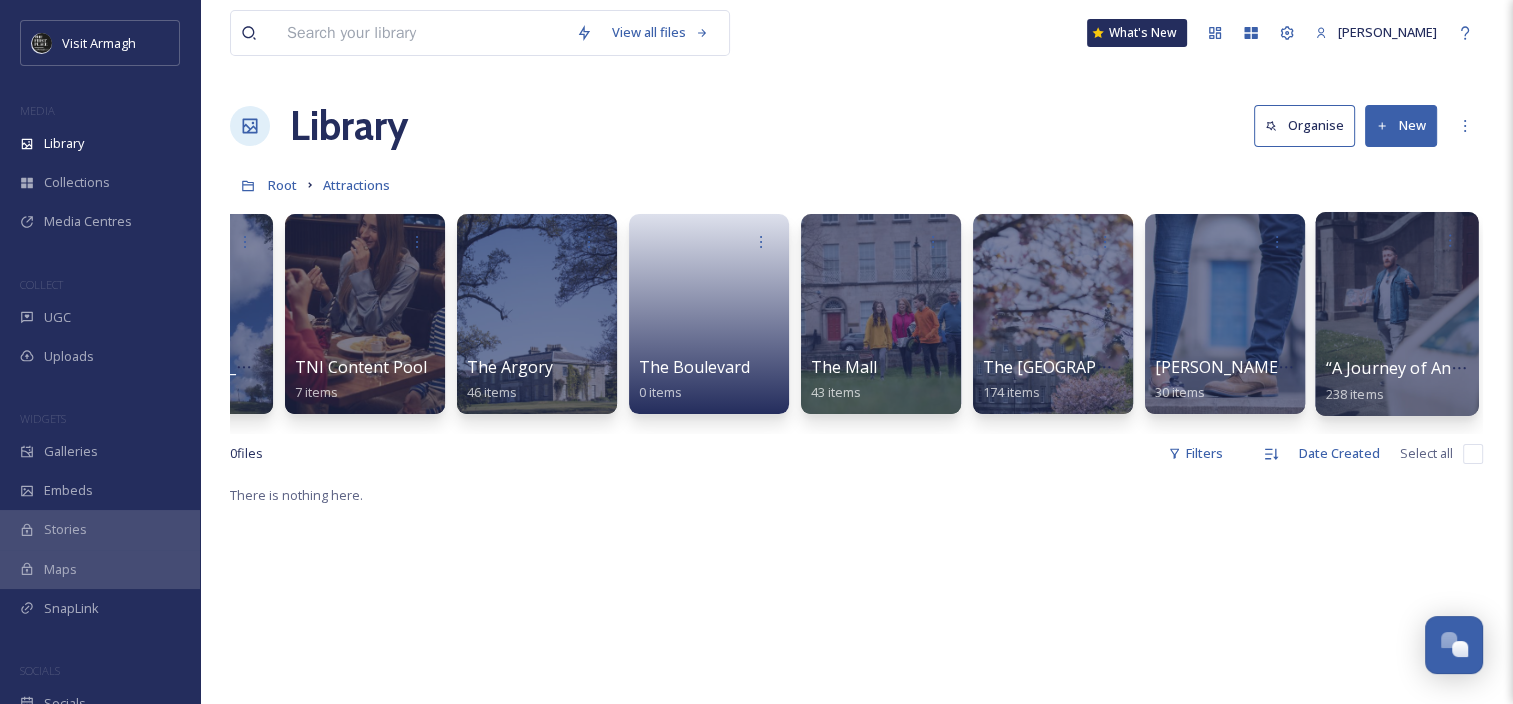 click at bounding box center [1396, 314] 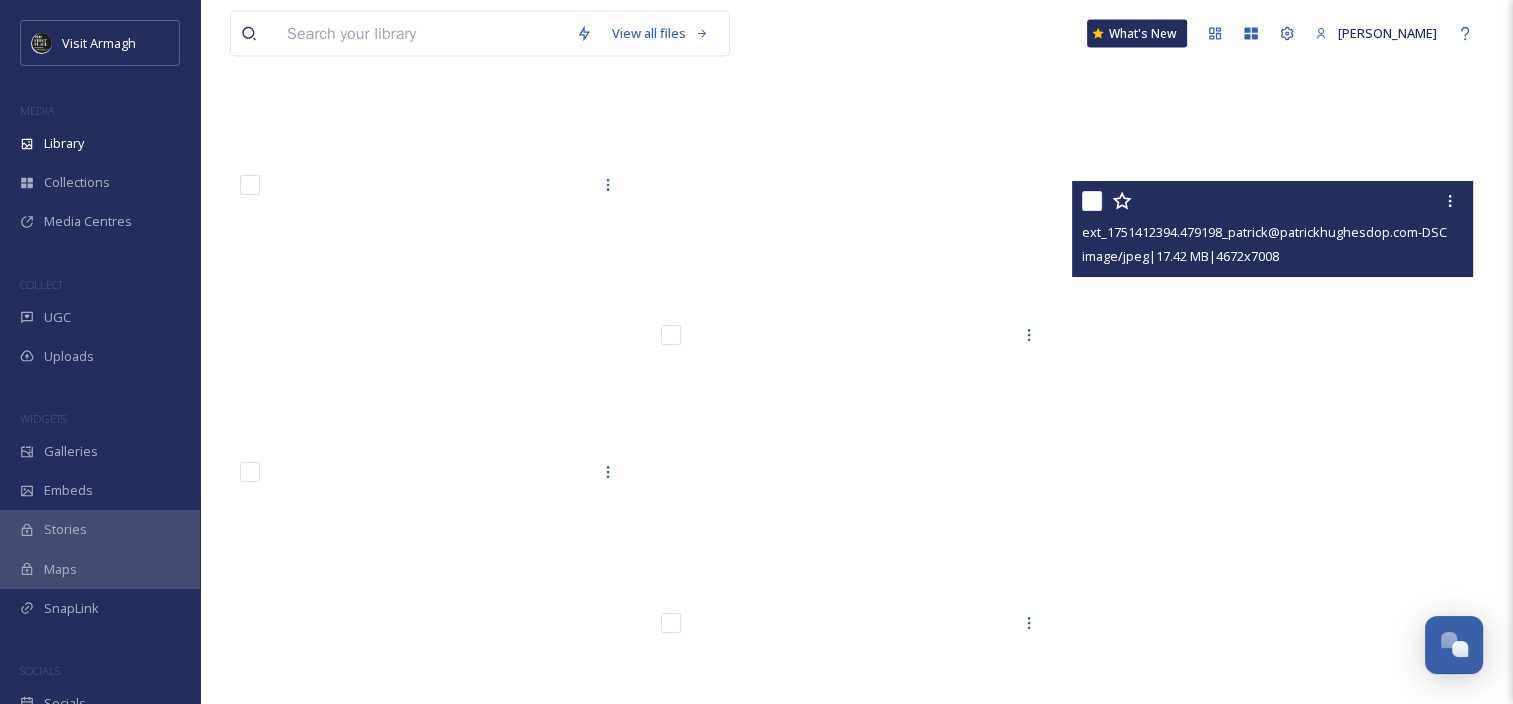 scroll, scrollTop: 26460, scrollLeft: 0, axis: vertical 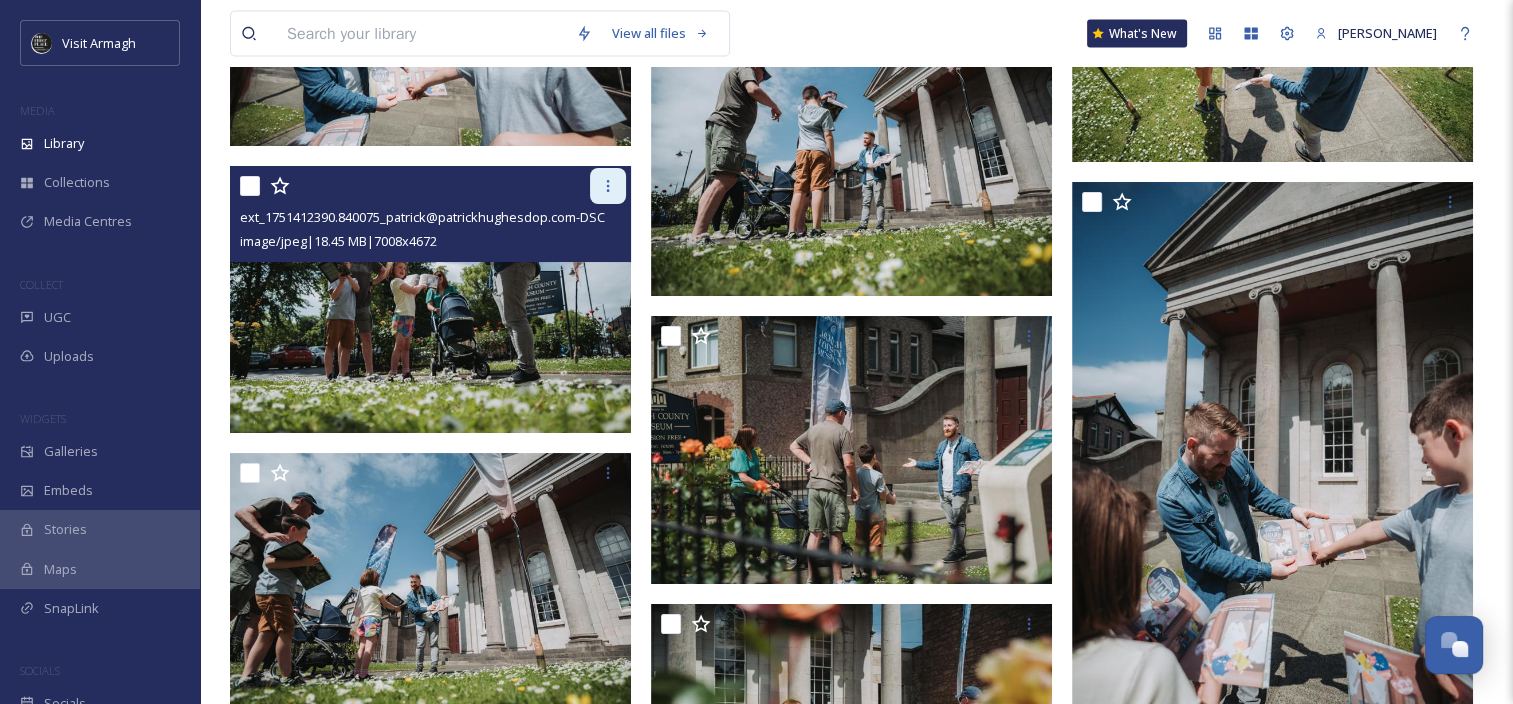 click 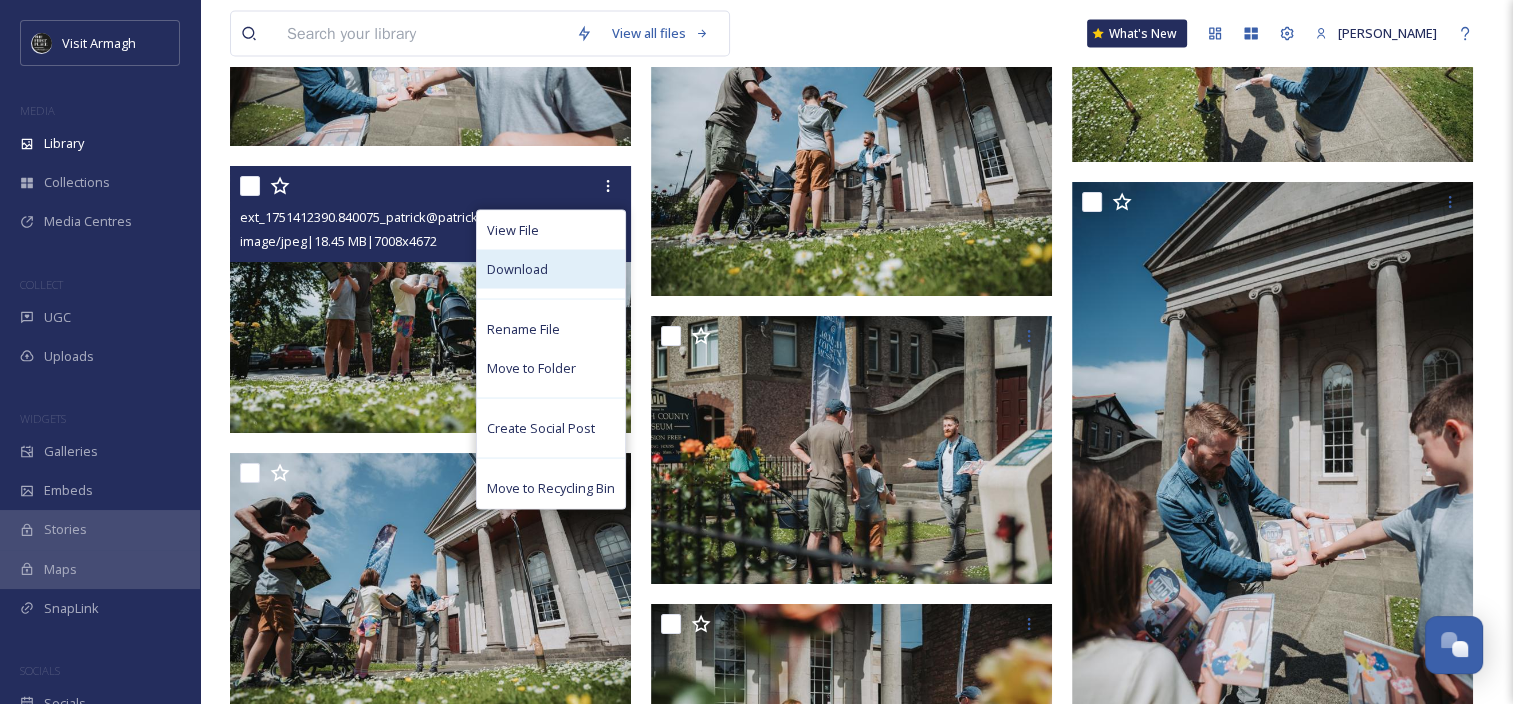 click on "Download" at bounding box center [551, 268] 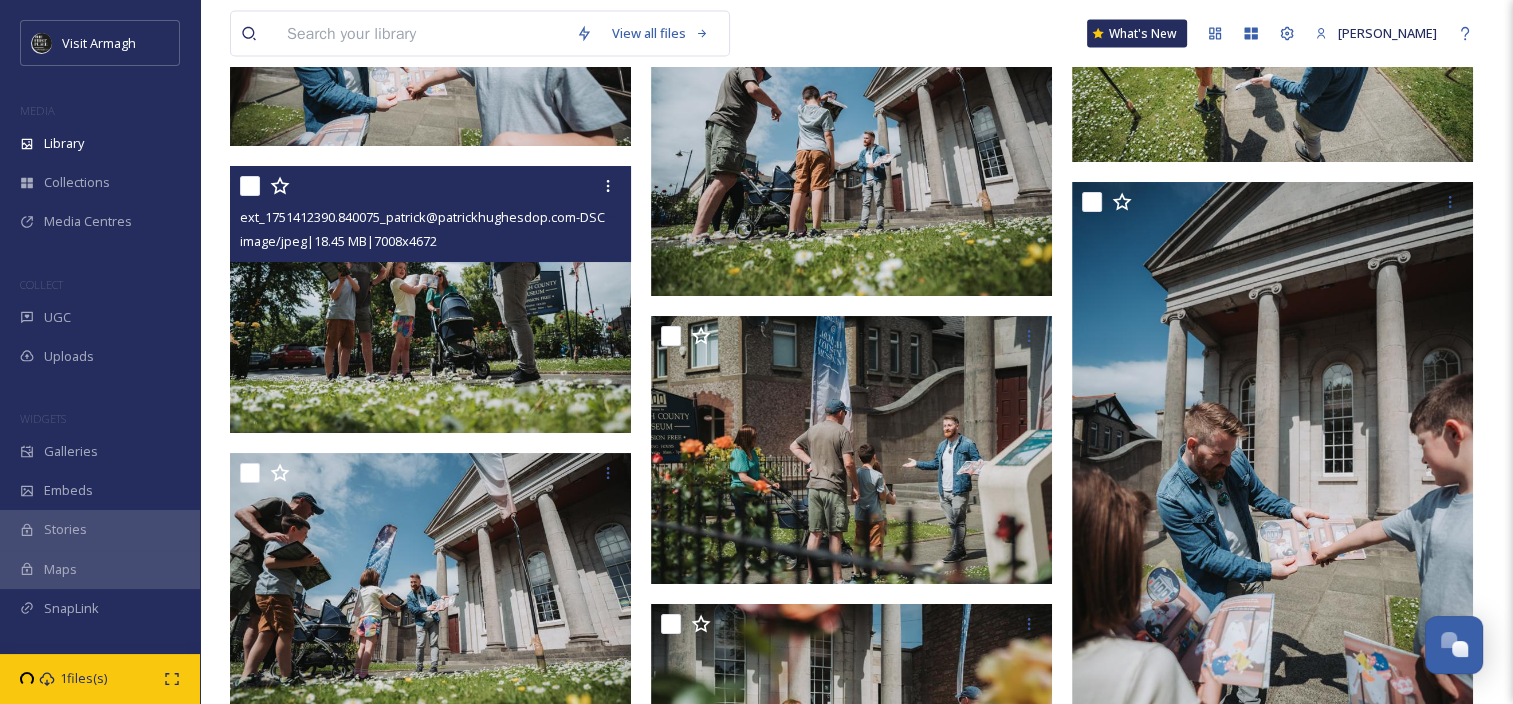 click on "ext_1751412390.840075_patrick@patrickhughesdop.com-DSC04239.jpg image/jpeg  |  18.45 MB  |  7008  x  4672" at bounding box center (430, 214) 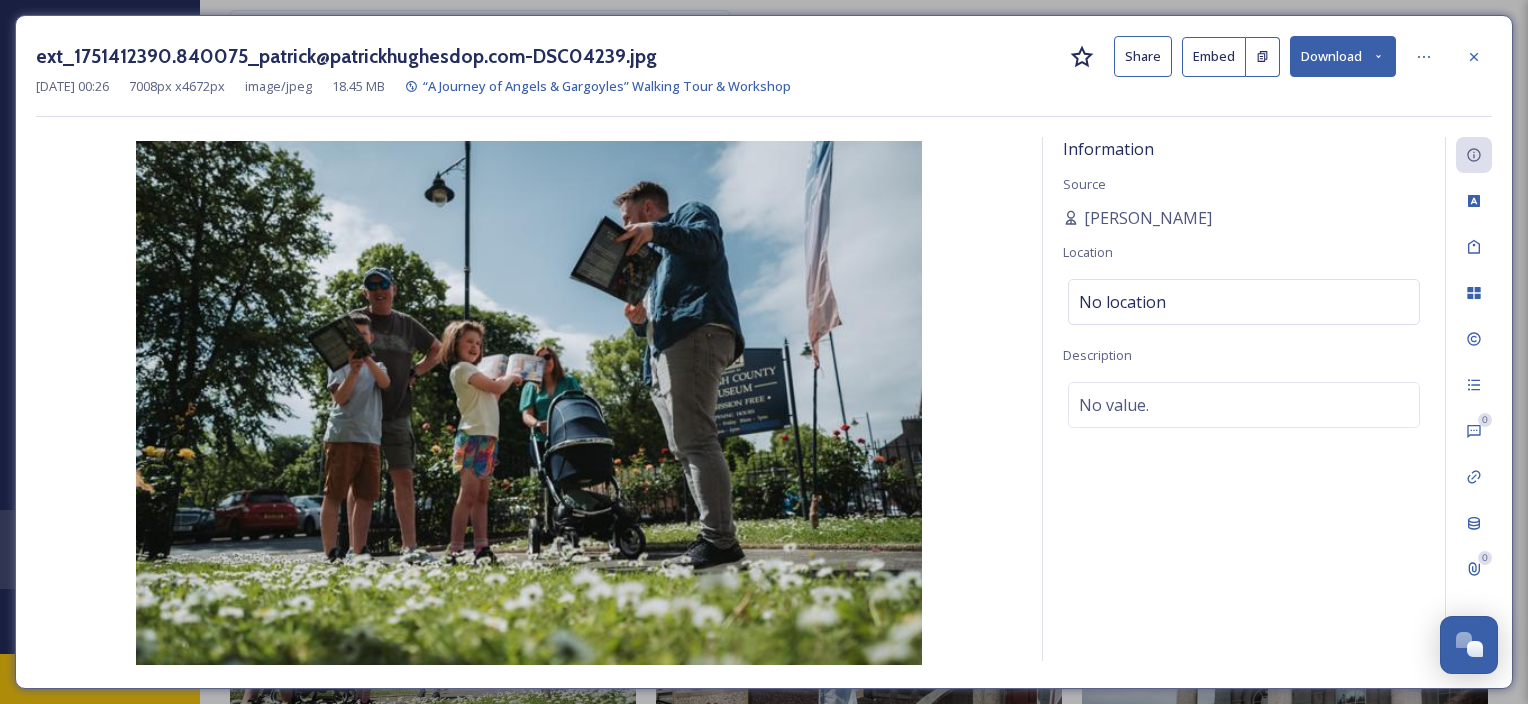 click 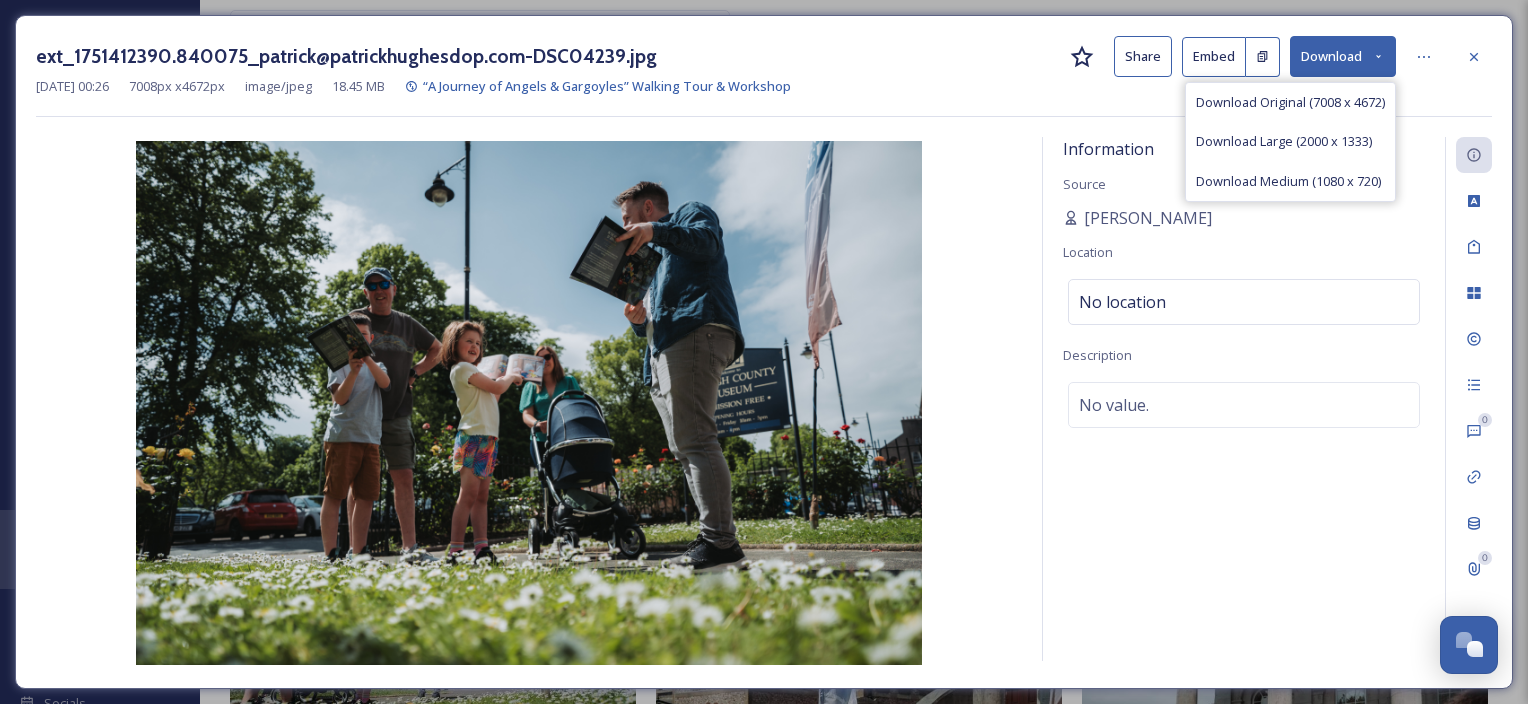 click on "Information Source [PERSON_NAME] Location No location Description No value." at bounding box center (1244, 399) 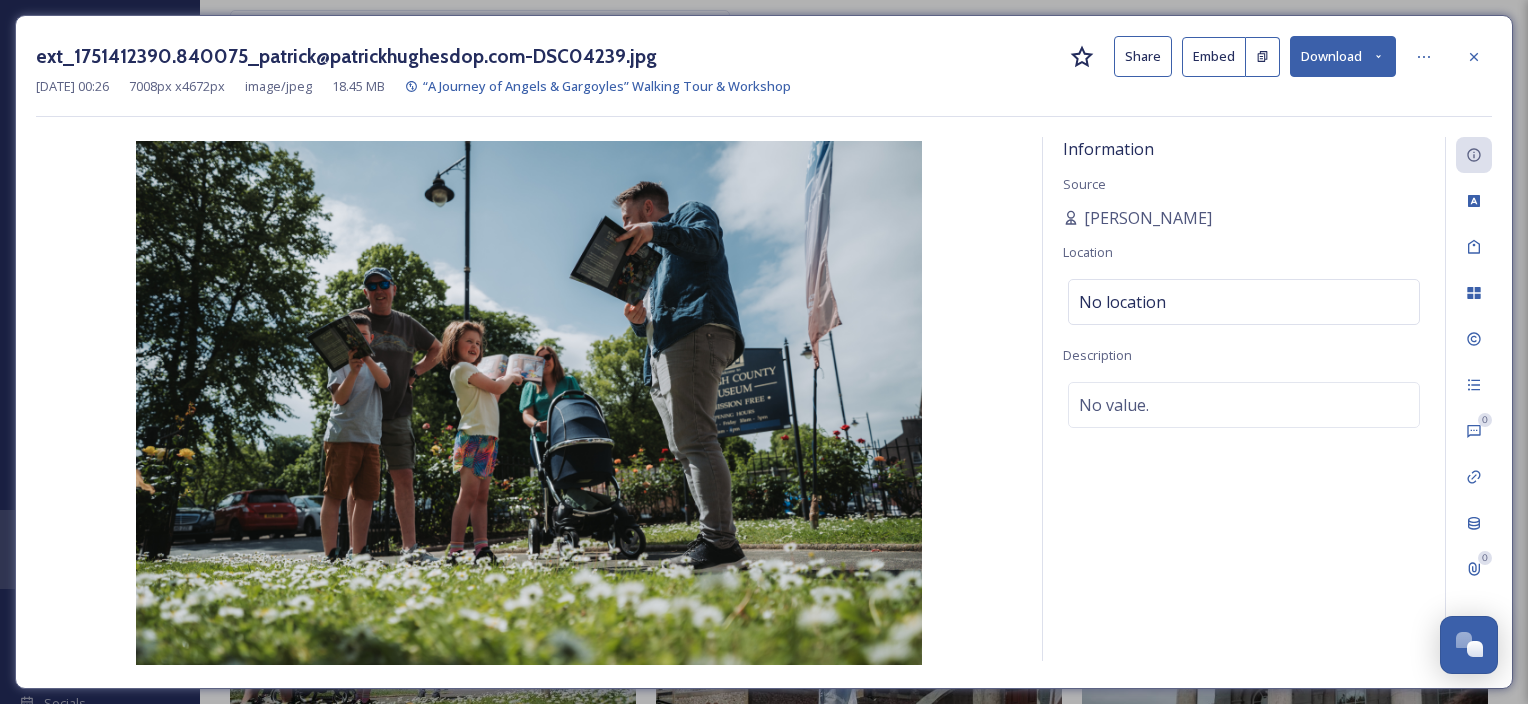 click on "Download" at bounding box center [1343, 56] 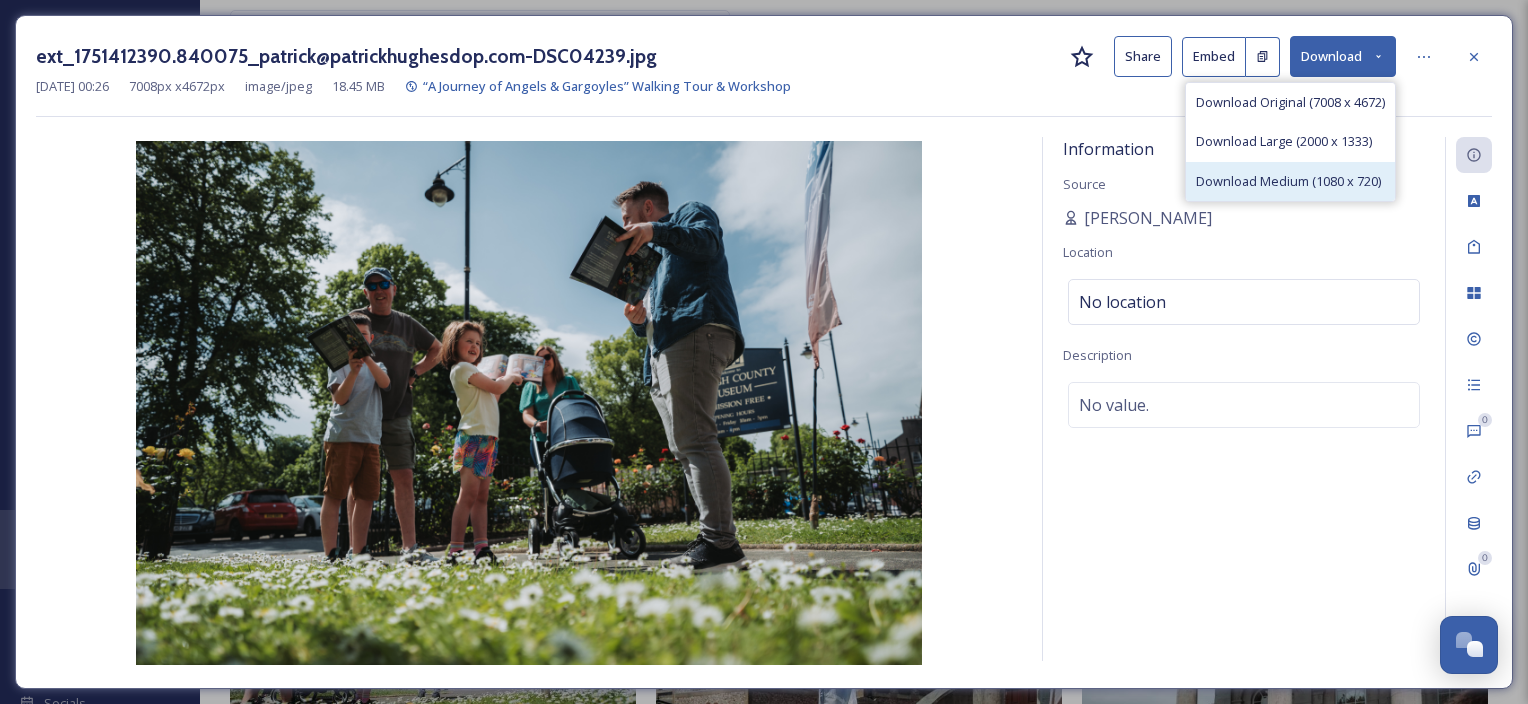 click on "Download Medium (1080 x 720)" at bounding box center [1290, 181] 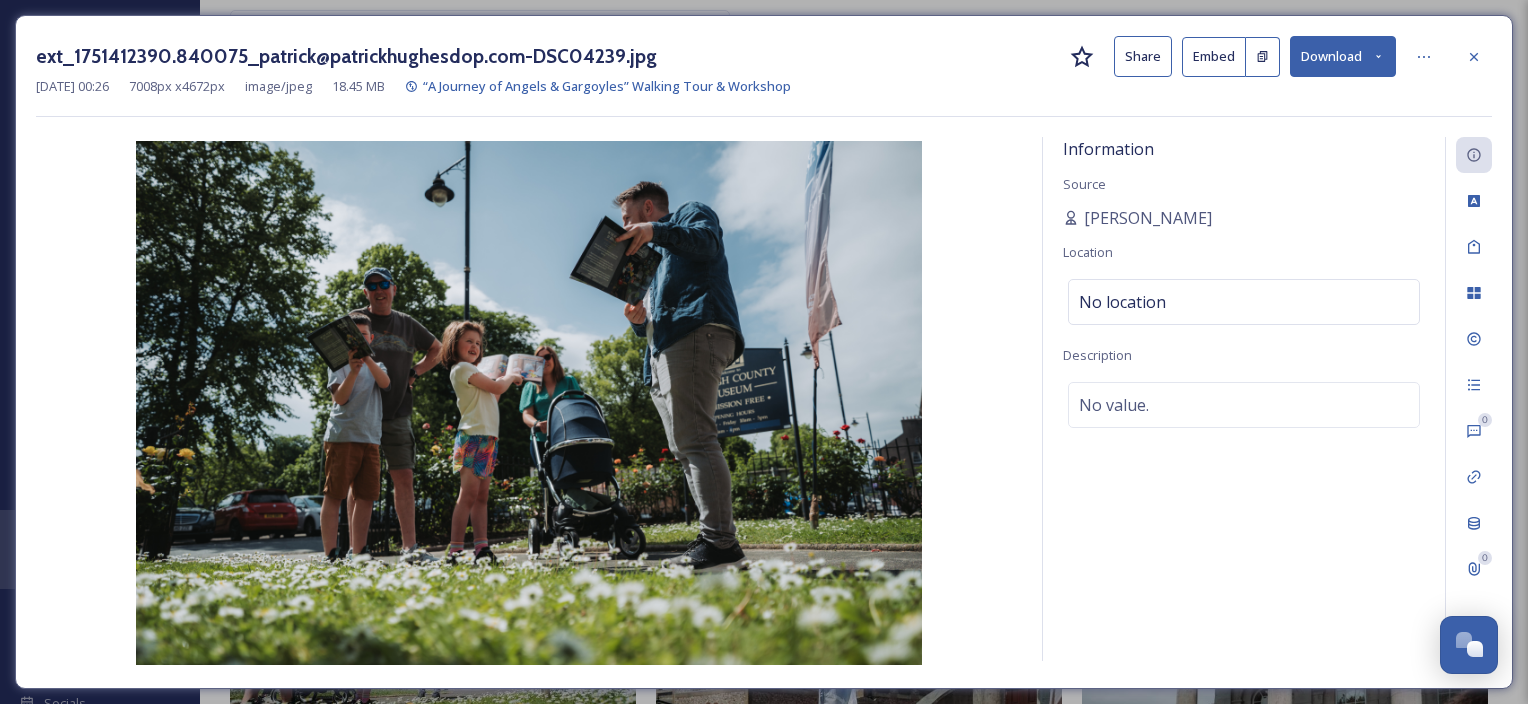 click on "Information Source [PERSON_NAME] Location No location Description No value." at bounding box center (1244, 399) 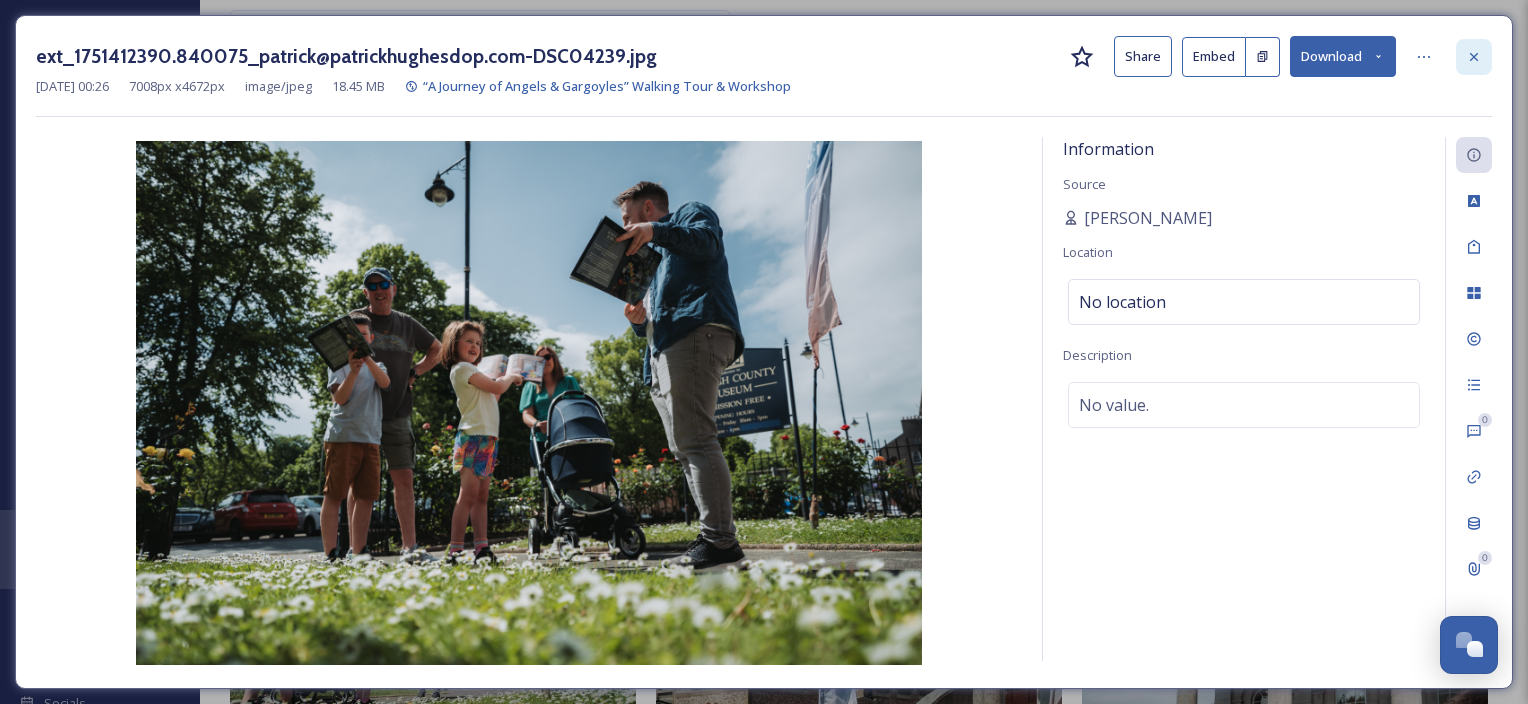 click 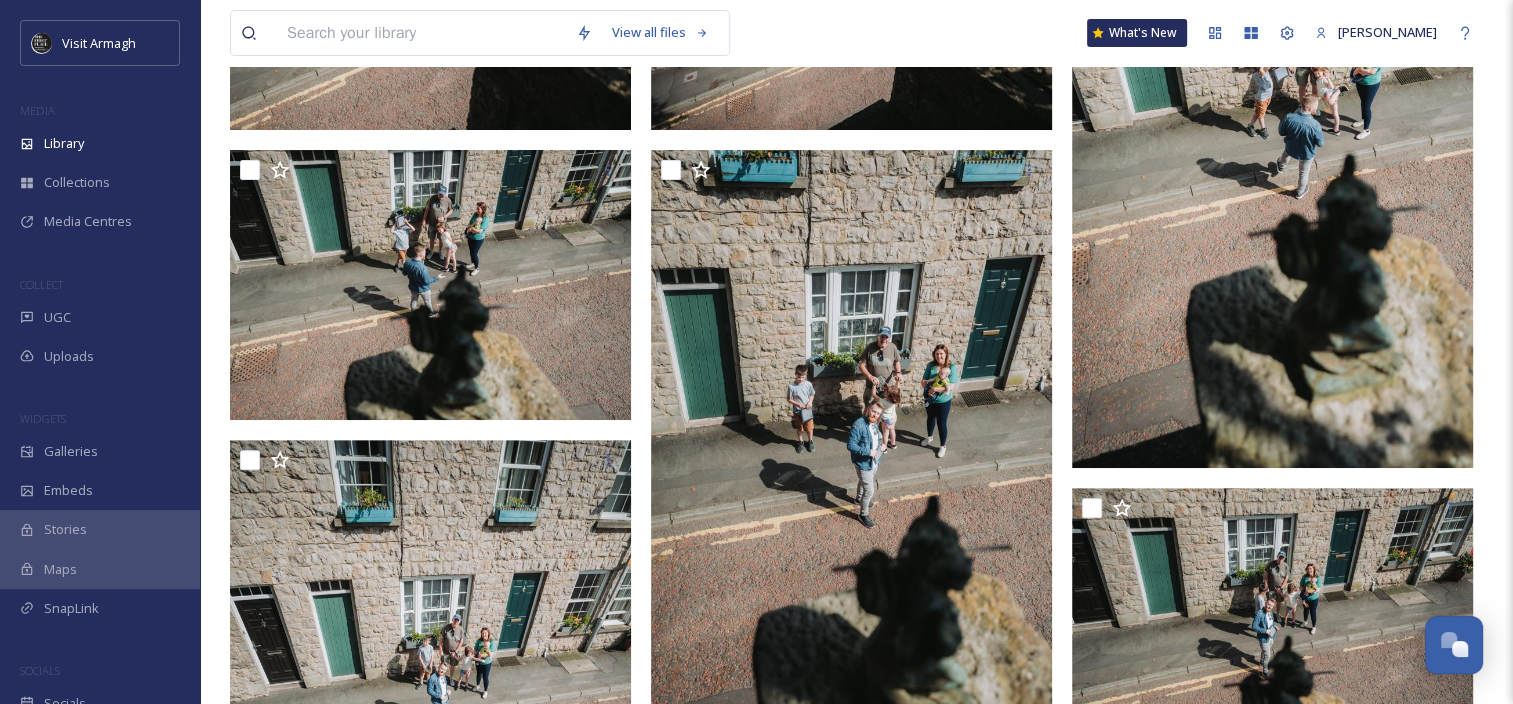 scroll, scrollTop: 0, scrollLeft: 0, axis: both 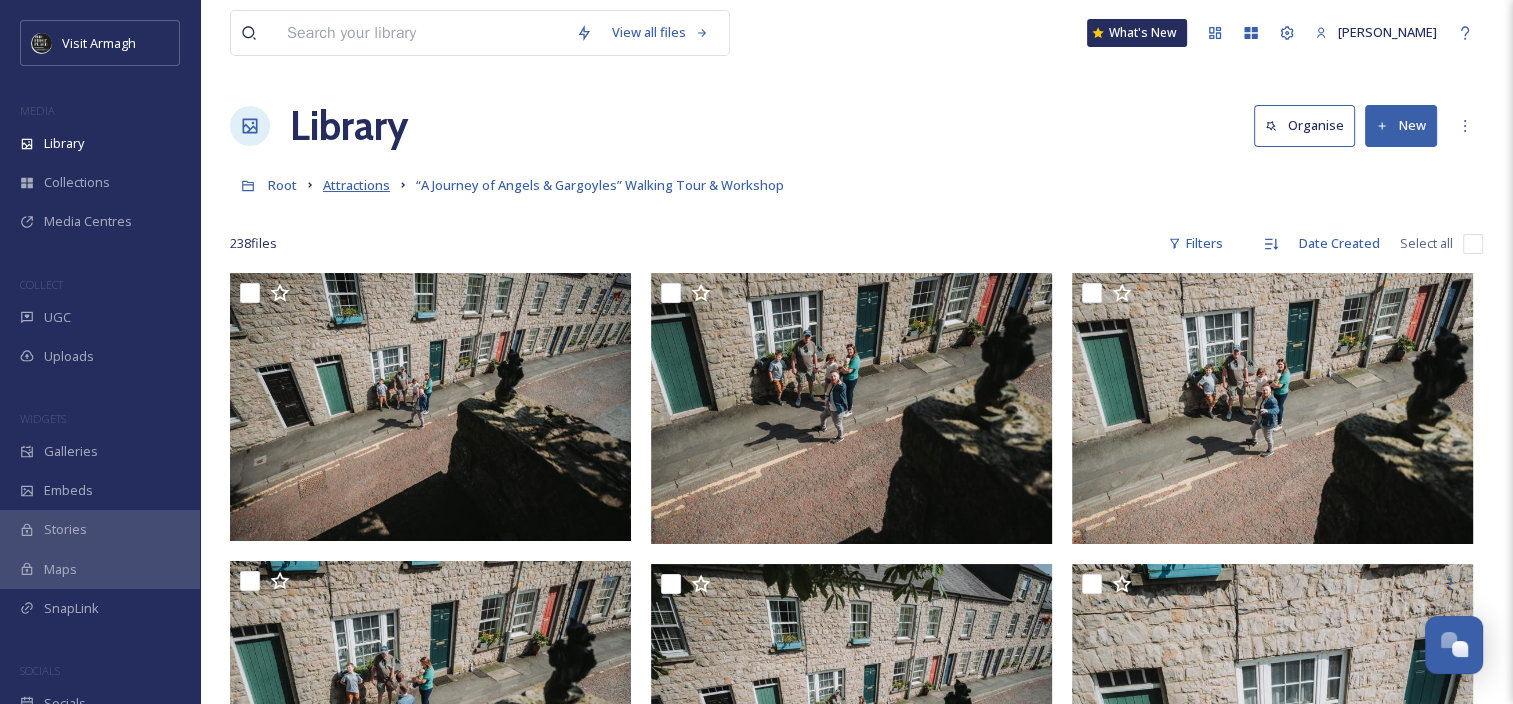 click on "Attractions" at bounding box center (356, 185) 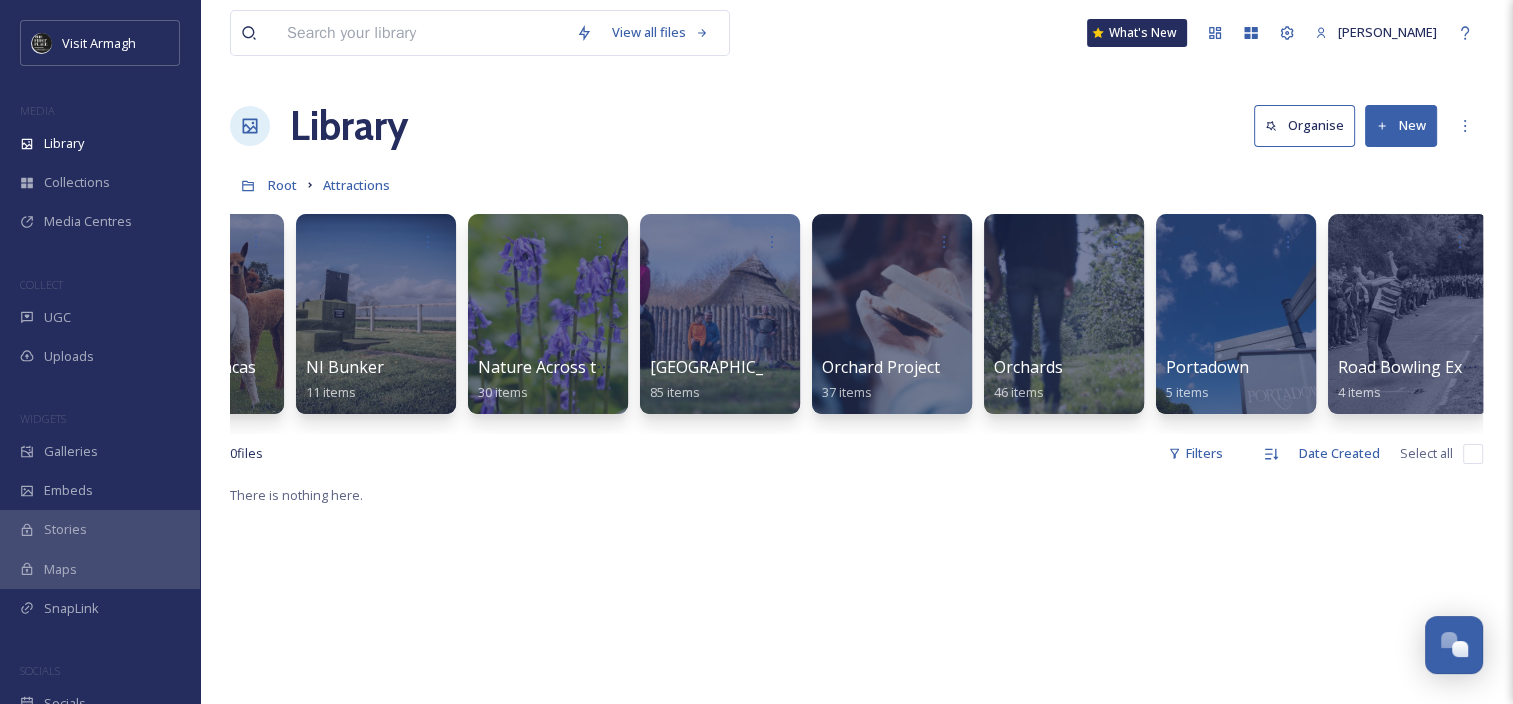 scroll, scrollTop: 0, scrollLeft: 3552, axis: horizontal 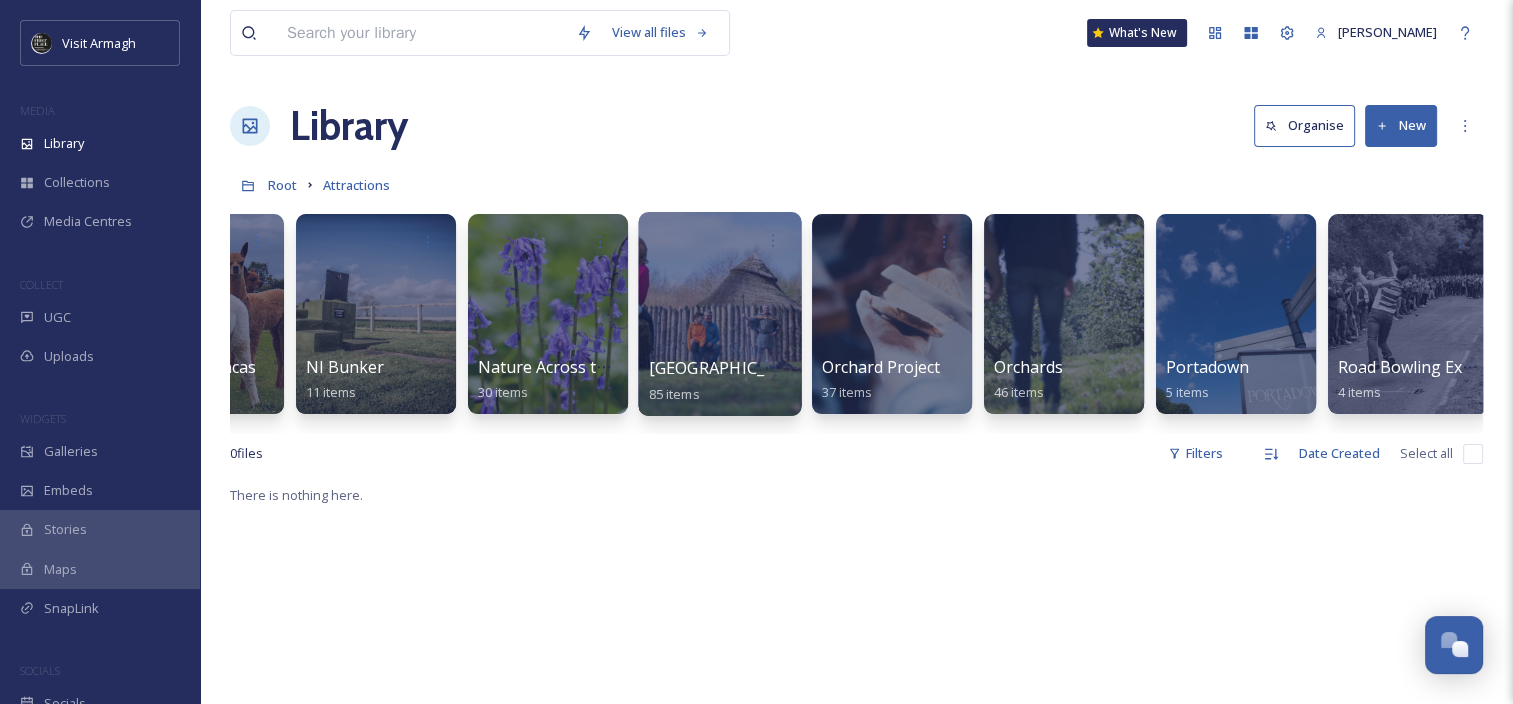 click at bounding box center (719, 314) 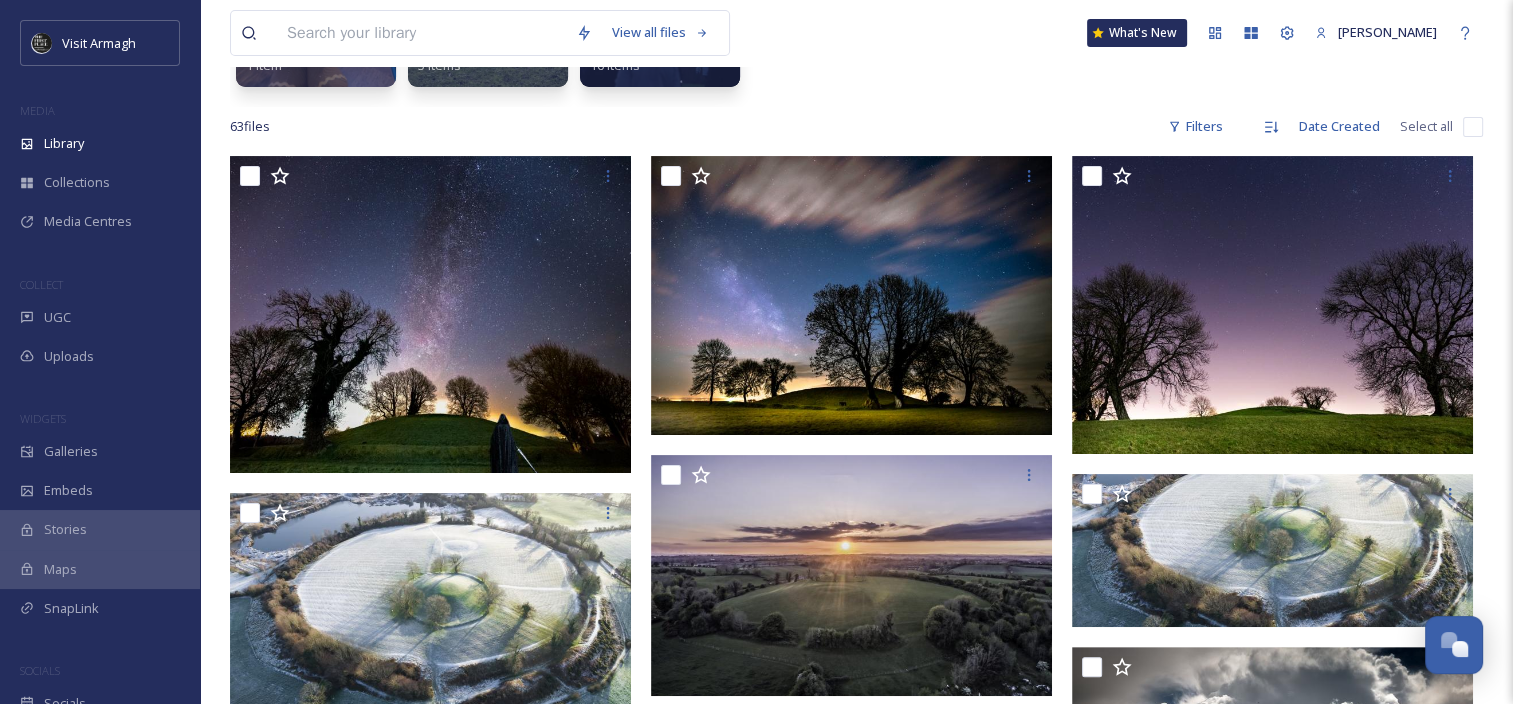 scroll, scrollTop: 0, scrollLeft: 0, axis: both 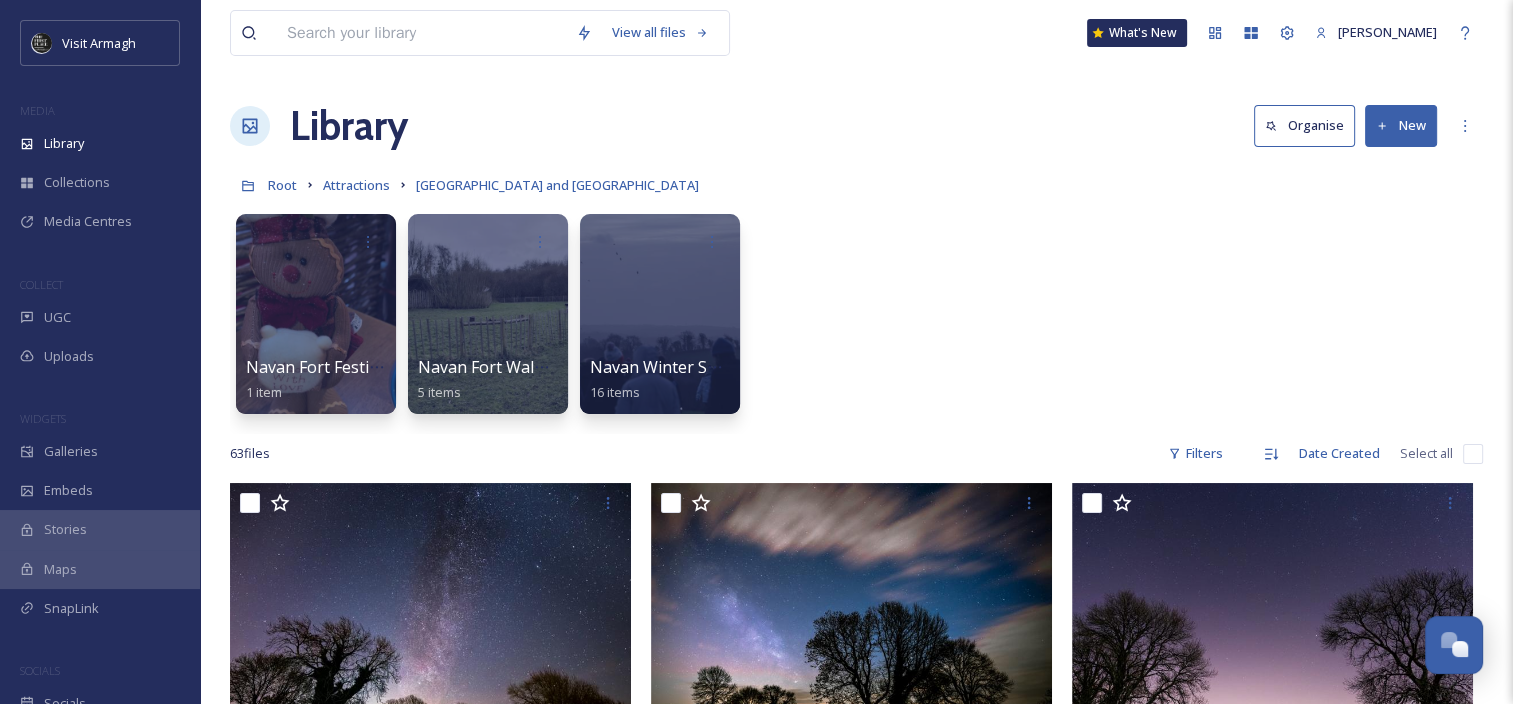 click on "Navan Fort Festive Menu ([DATE]) 1   item Navan Fort Walks (Winter 2023) 5   items Navan Winter Solstice [DATE]   items" at bounding box center (856, 319) 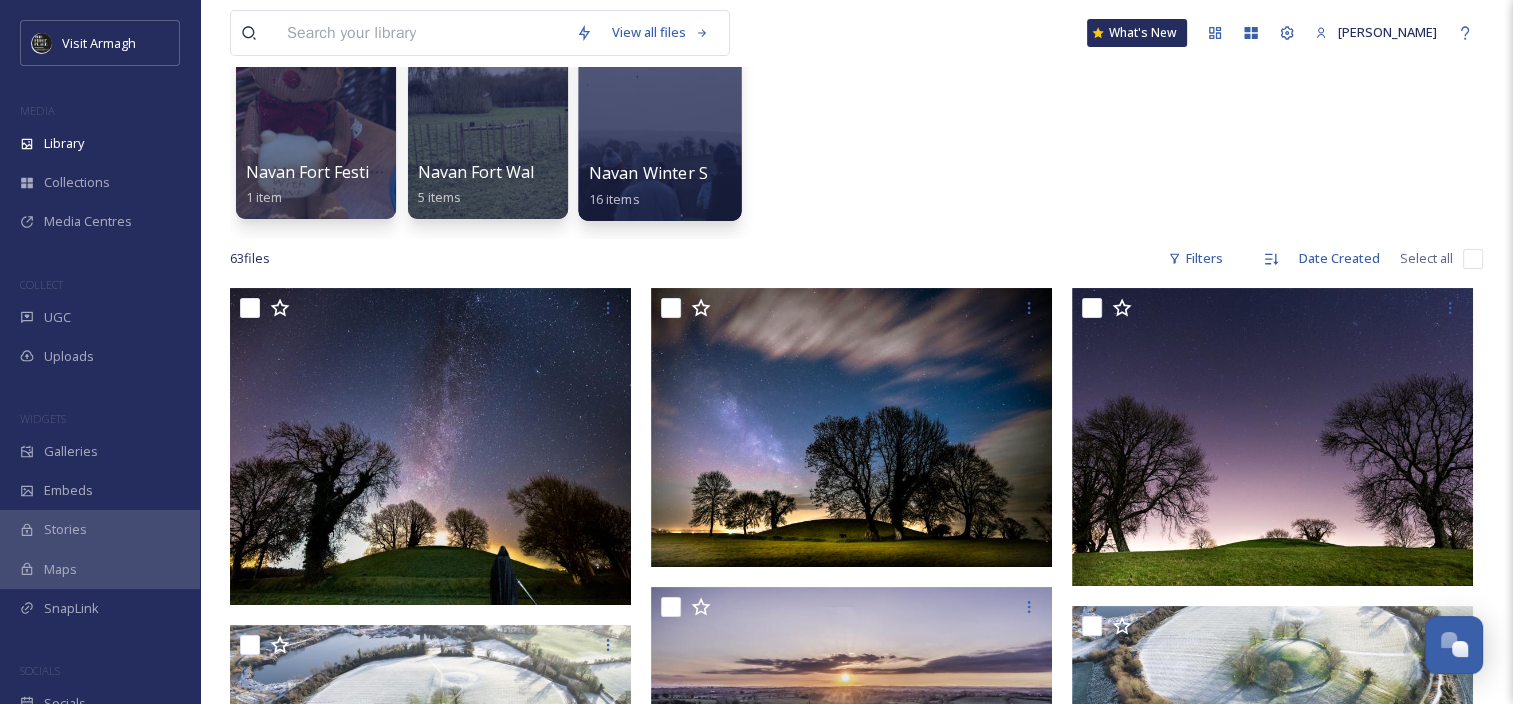 scroll, scrollTop: 0, scrollLeft: 0, axis: both 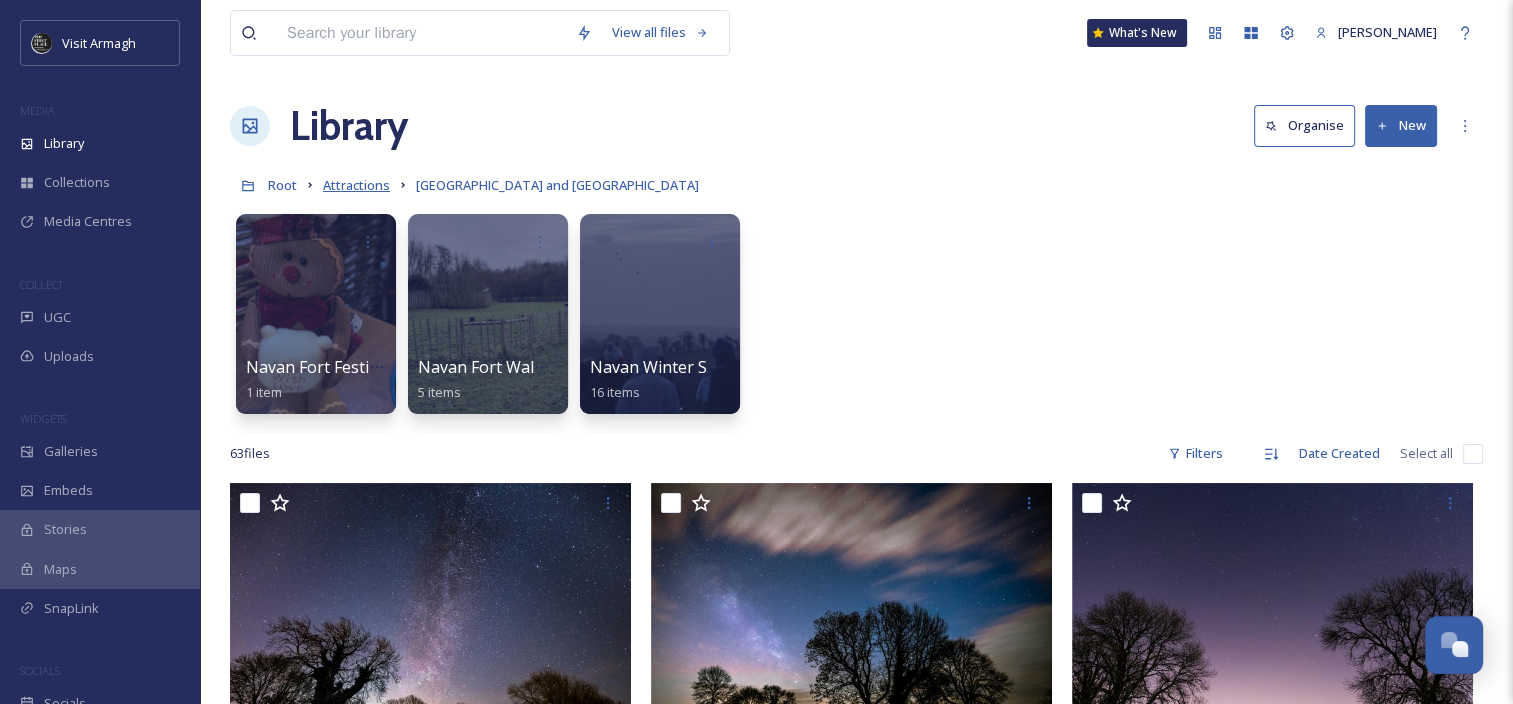 click on "Attractions" at bounding box center (356, 185) 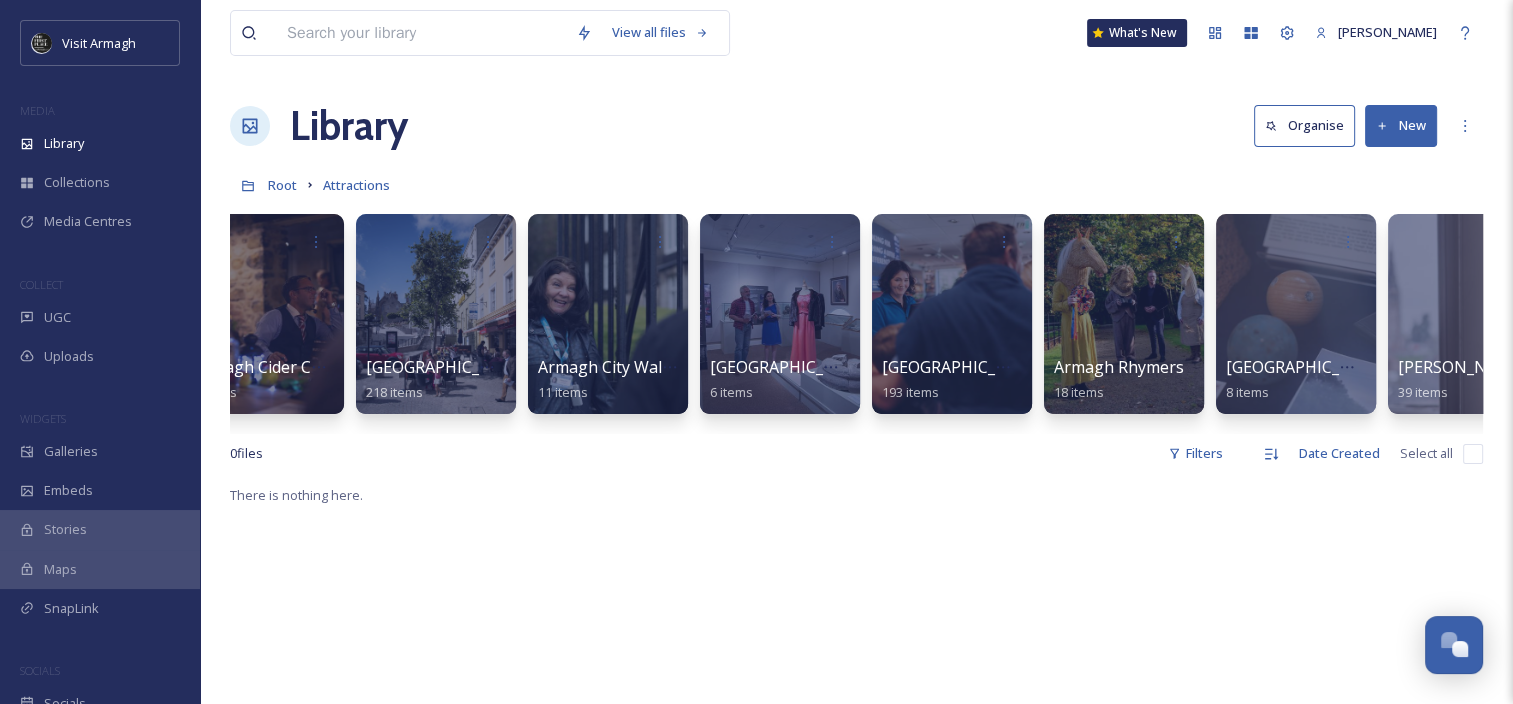 scroll, scrollTop: 0, scrollLeft: 0, axis: both 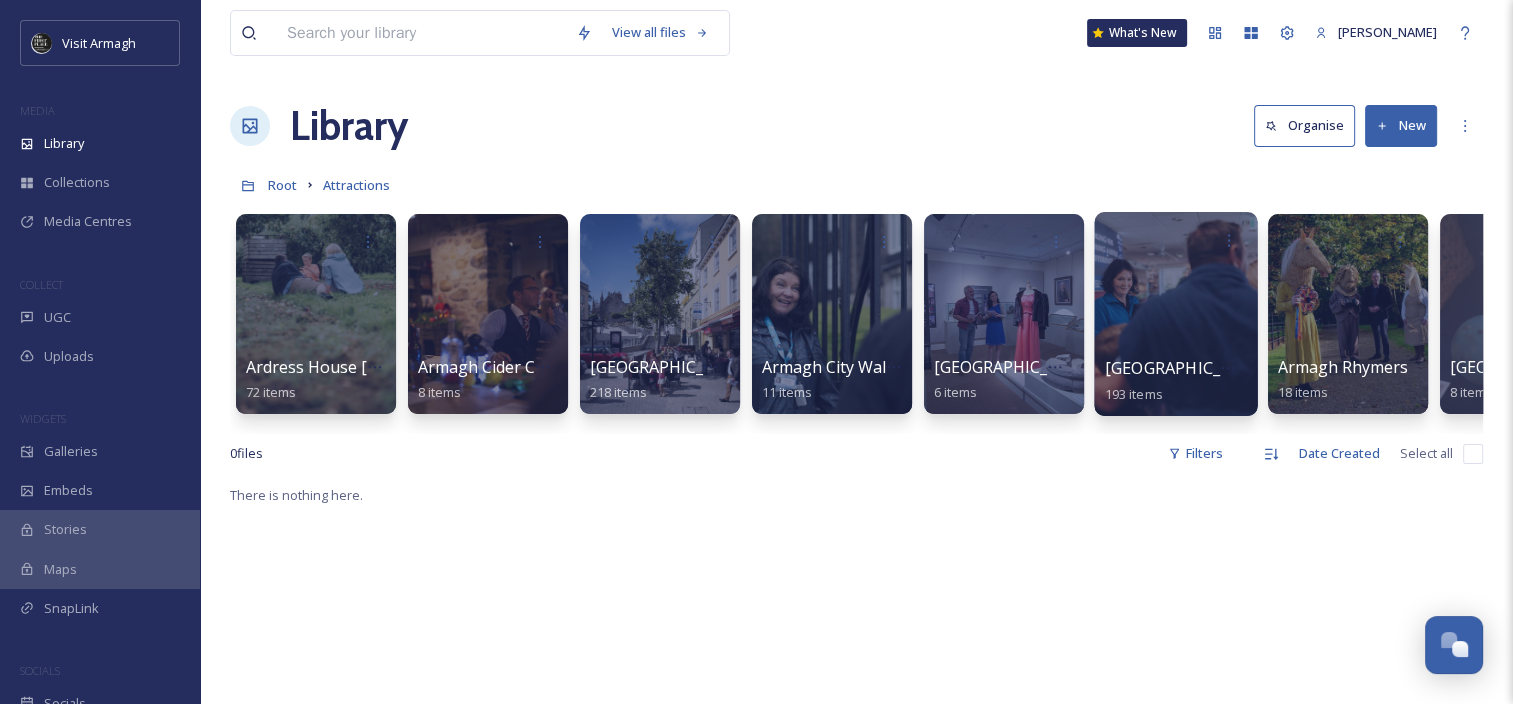 click at bounding box center (1175, 314) 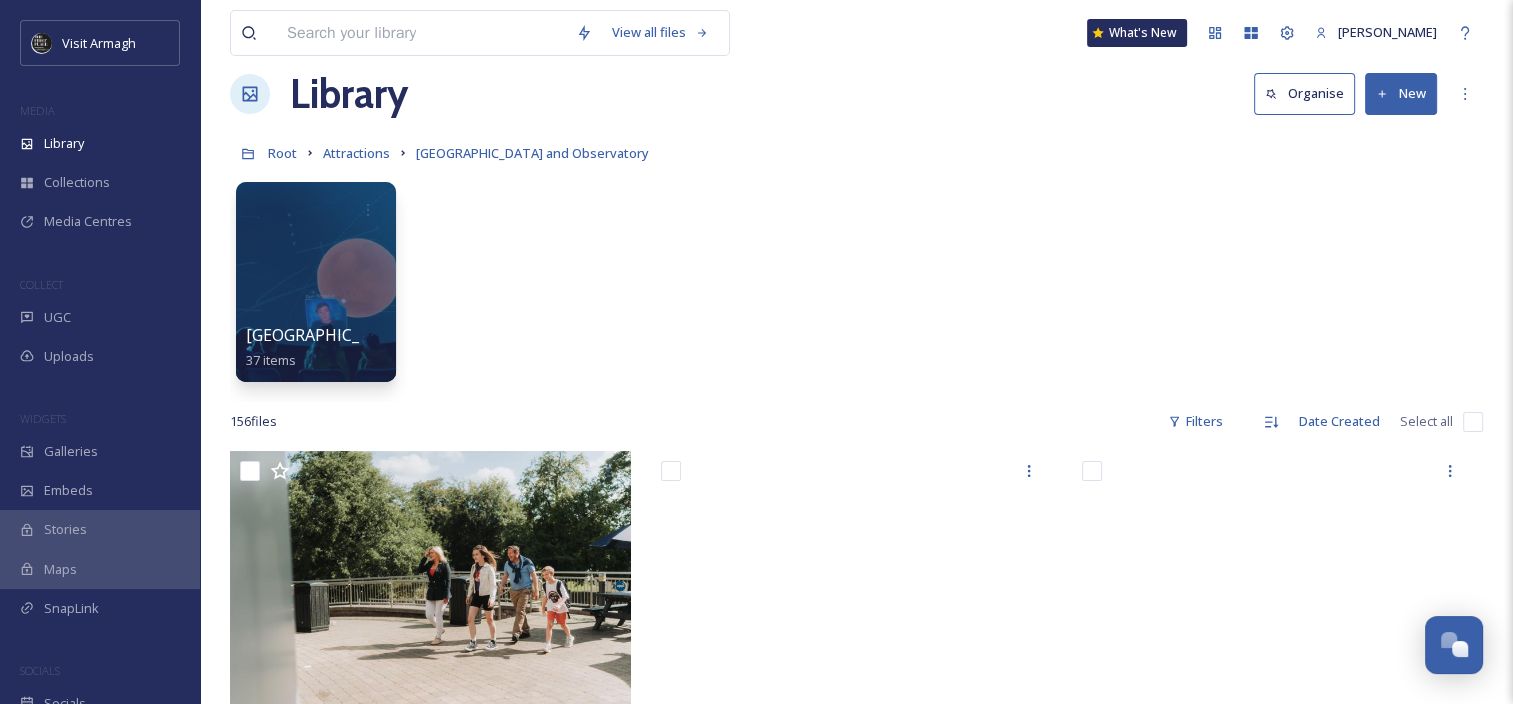 scroll, scrollTop: 22, scrollLeft: 0, axis: vertical 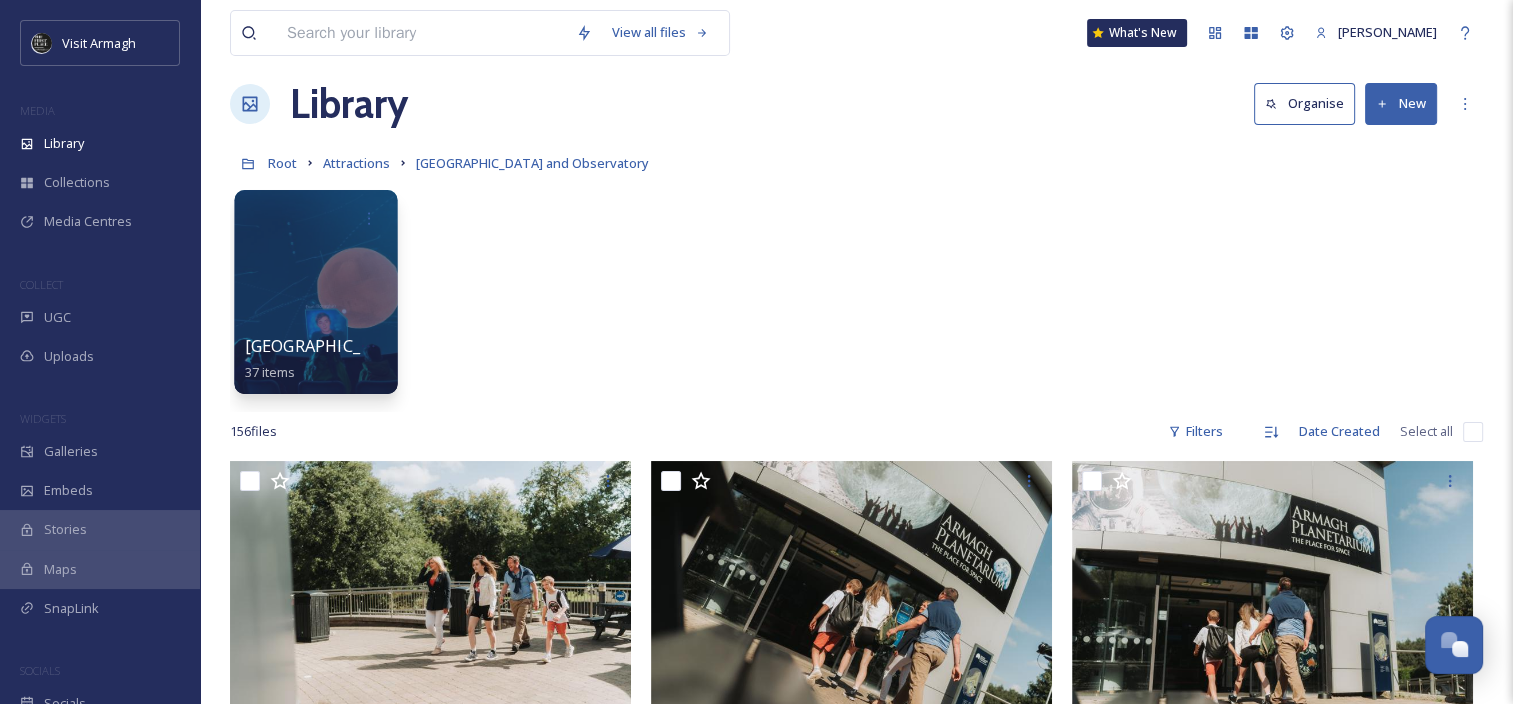 click at bounding box center (315, 292) 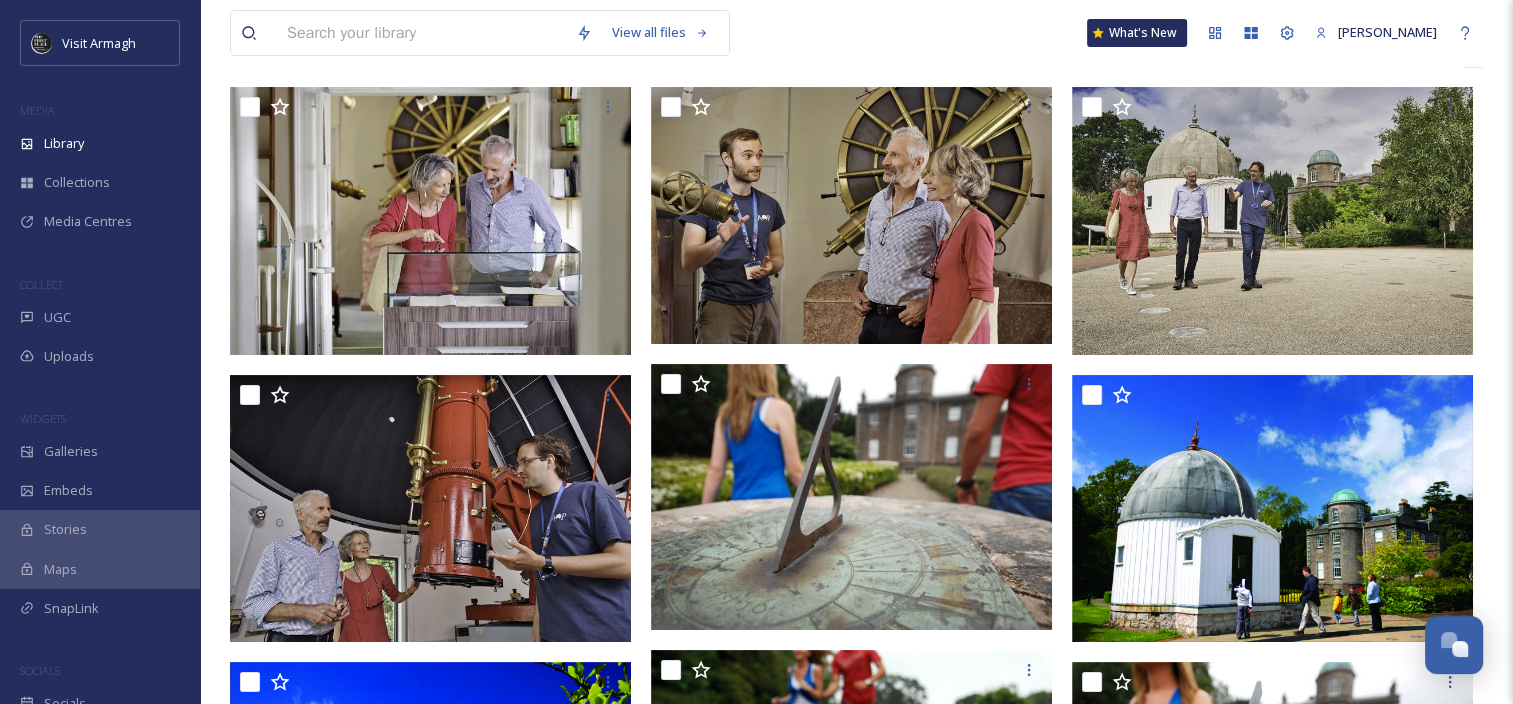 scroll, scrollTop: 0, scrollLeft: 0, axis: both 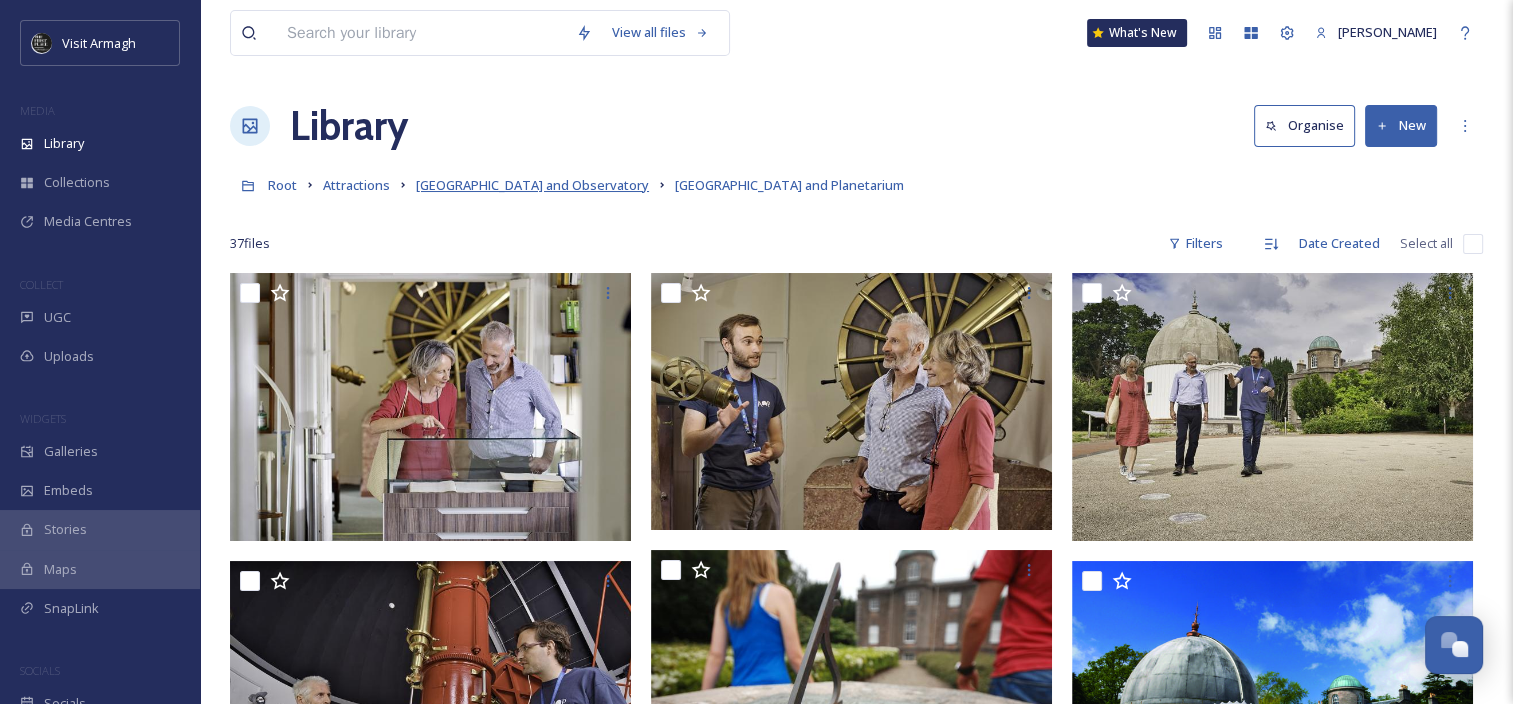 click on "[GEOGRAPHIC_DATA] and Observatory" at bounding box center (532, 185) 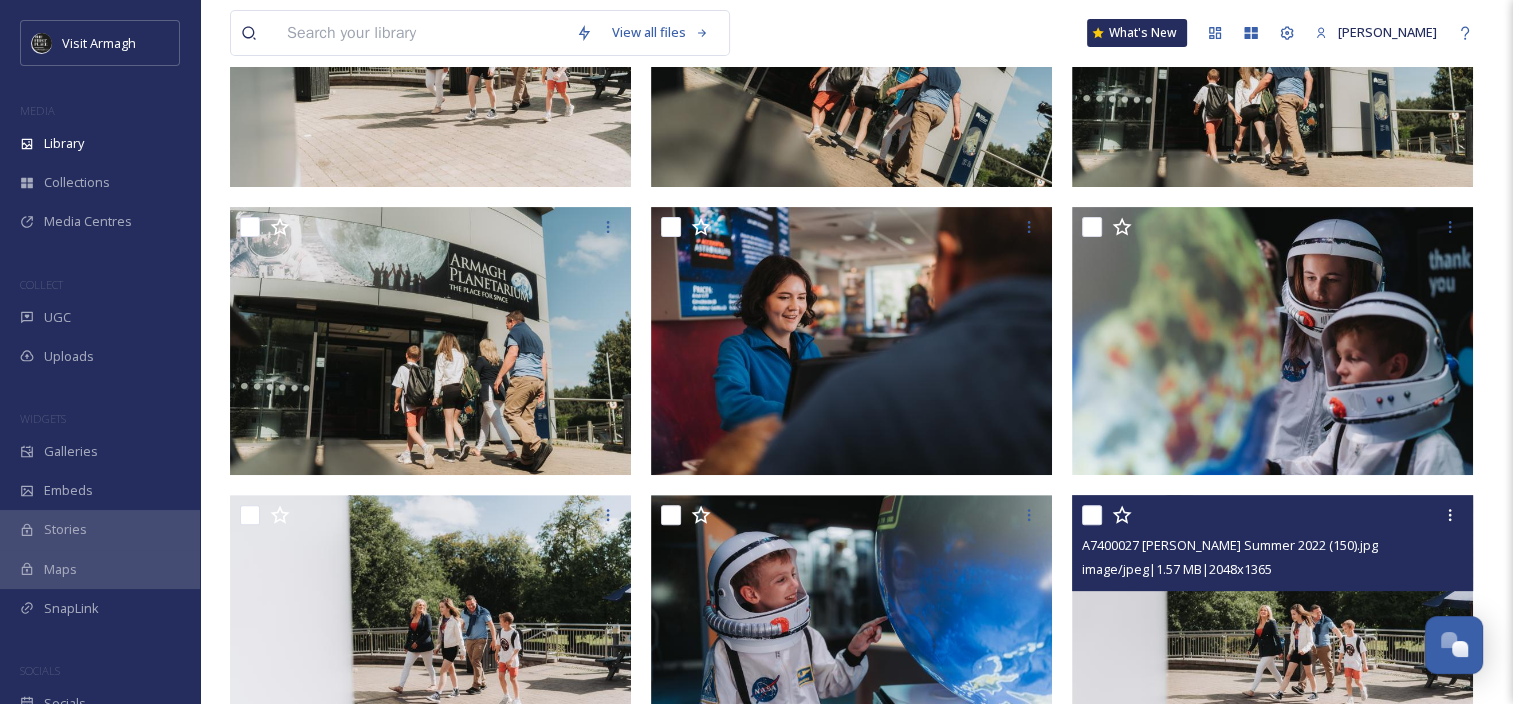scroll, scrollTop: 880, scrollLeft: 0, axis: vertical 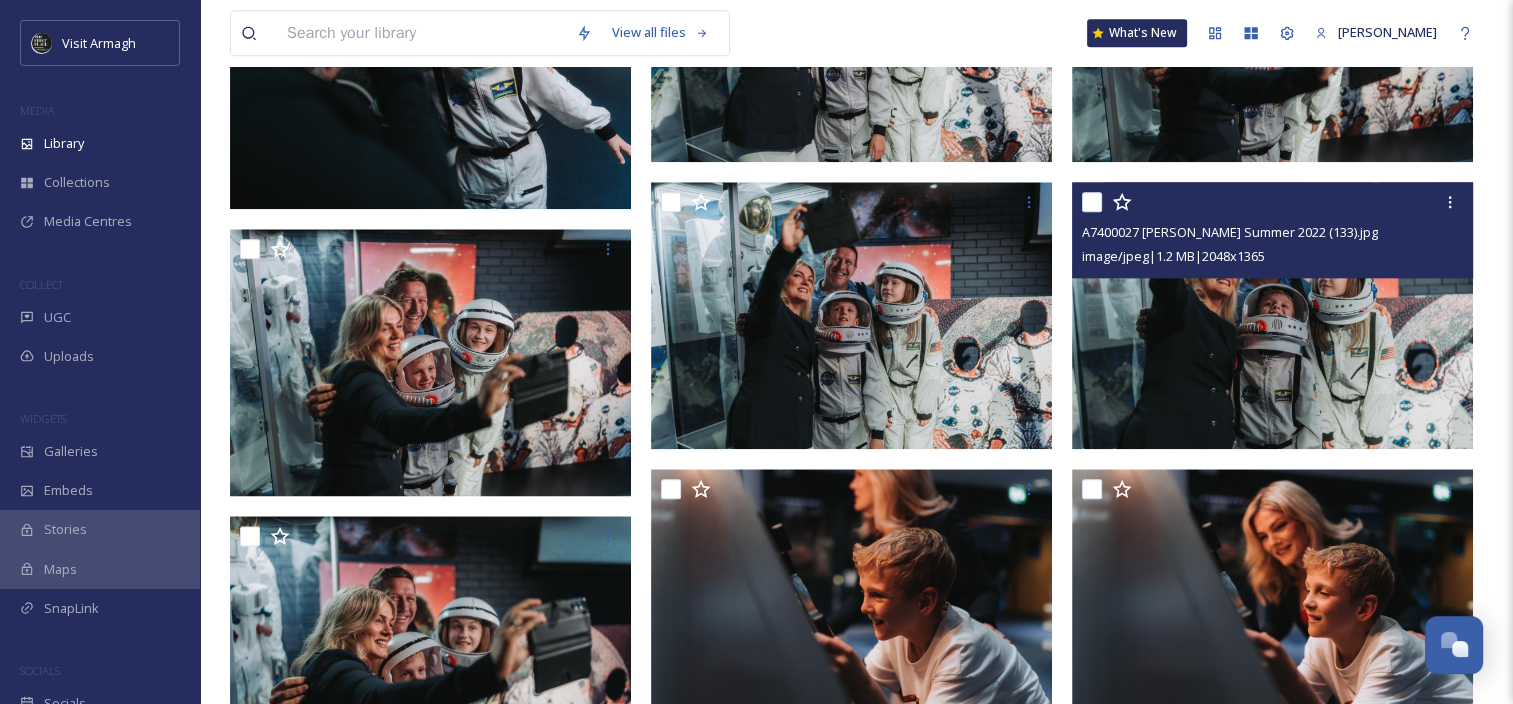 click at bounding box center (1272, 316) 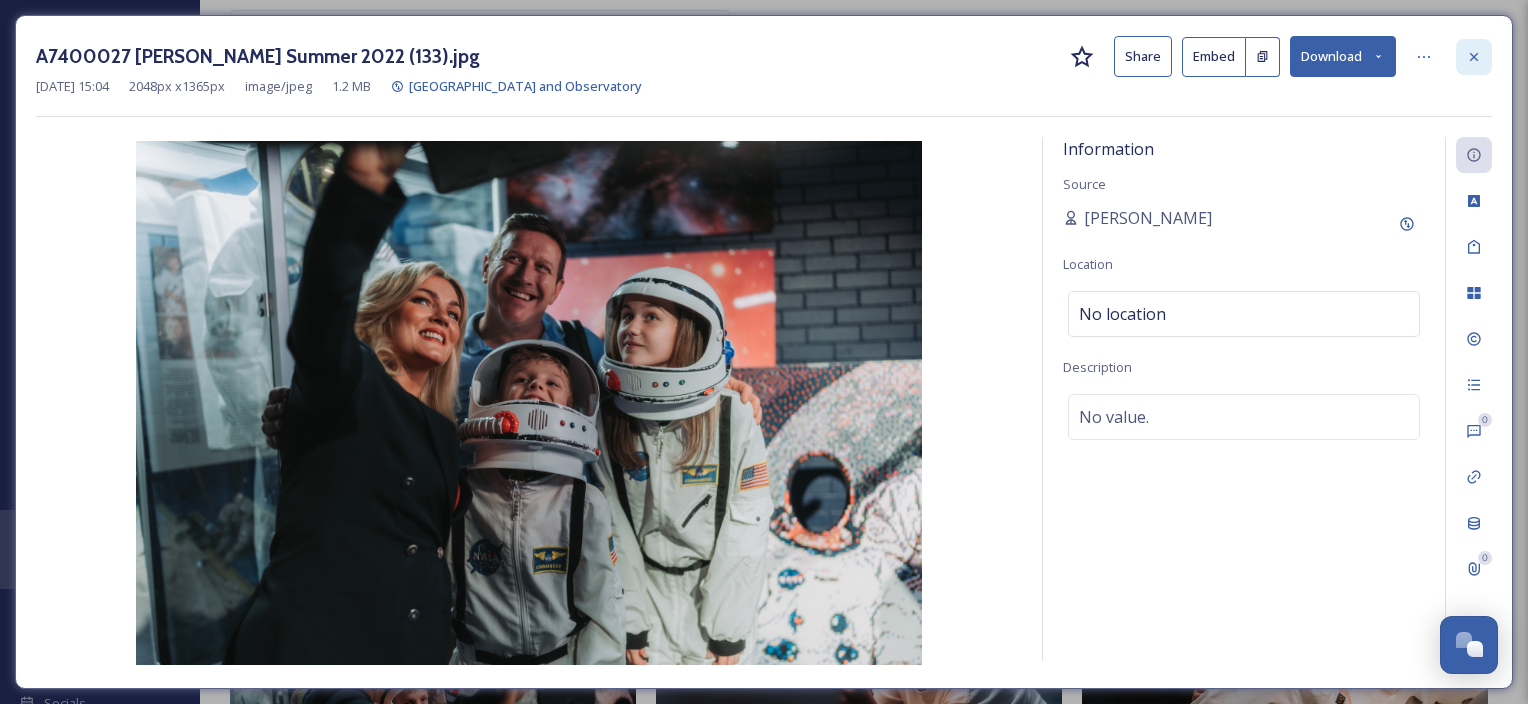 click at bounding box center (1474, 57) 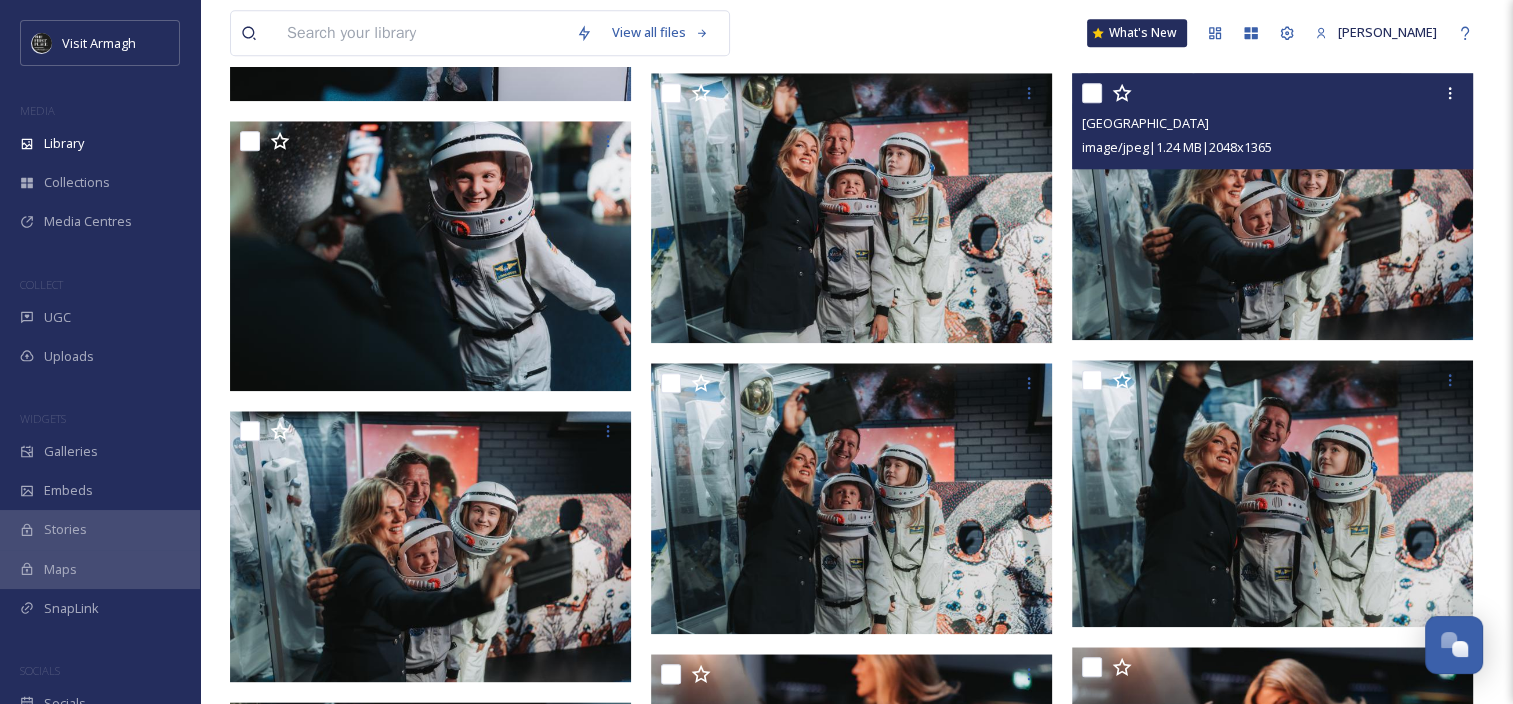 scroll, scrollTop: 2156, scrollLeft: 0, axis: vertical 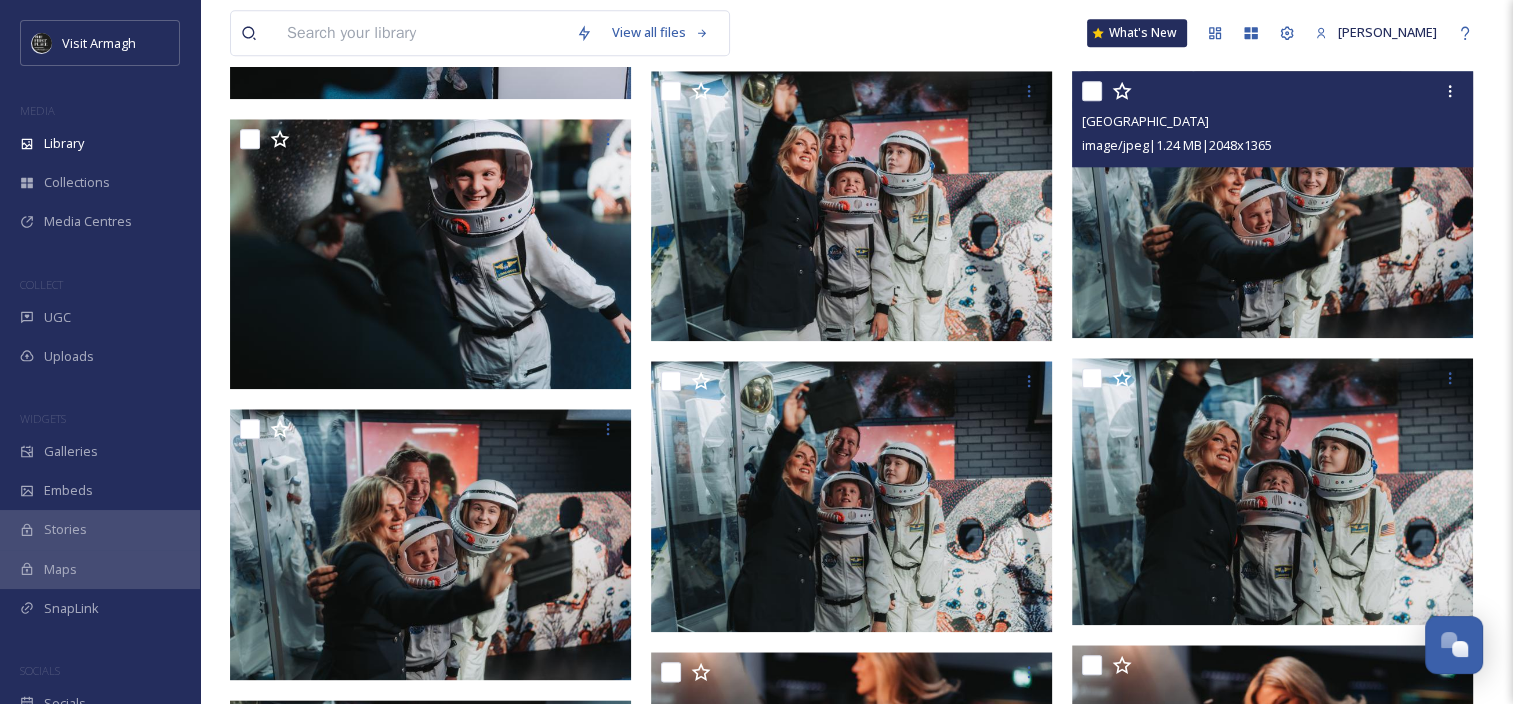click at bounding box center [1272, 205] 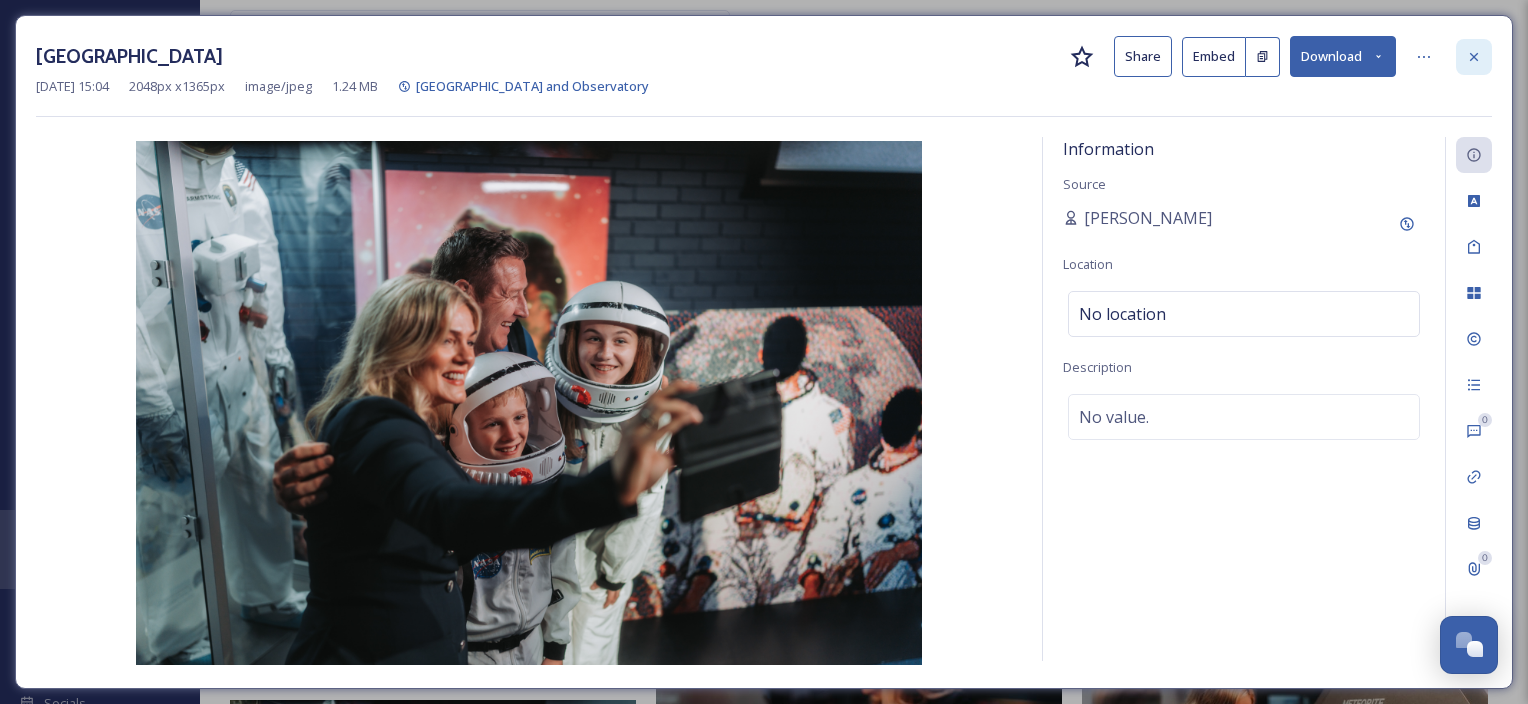 click at bounding box center [1474, 57] 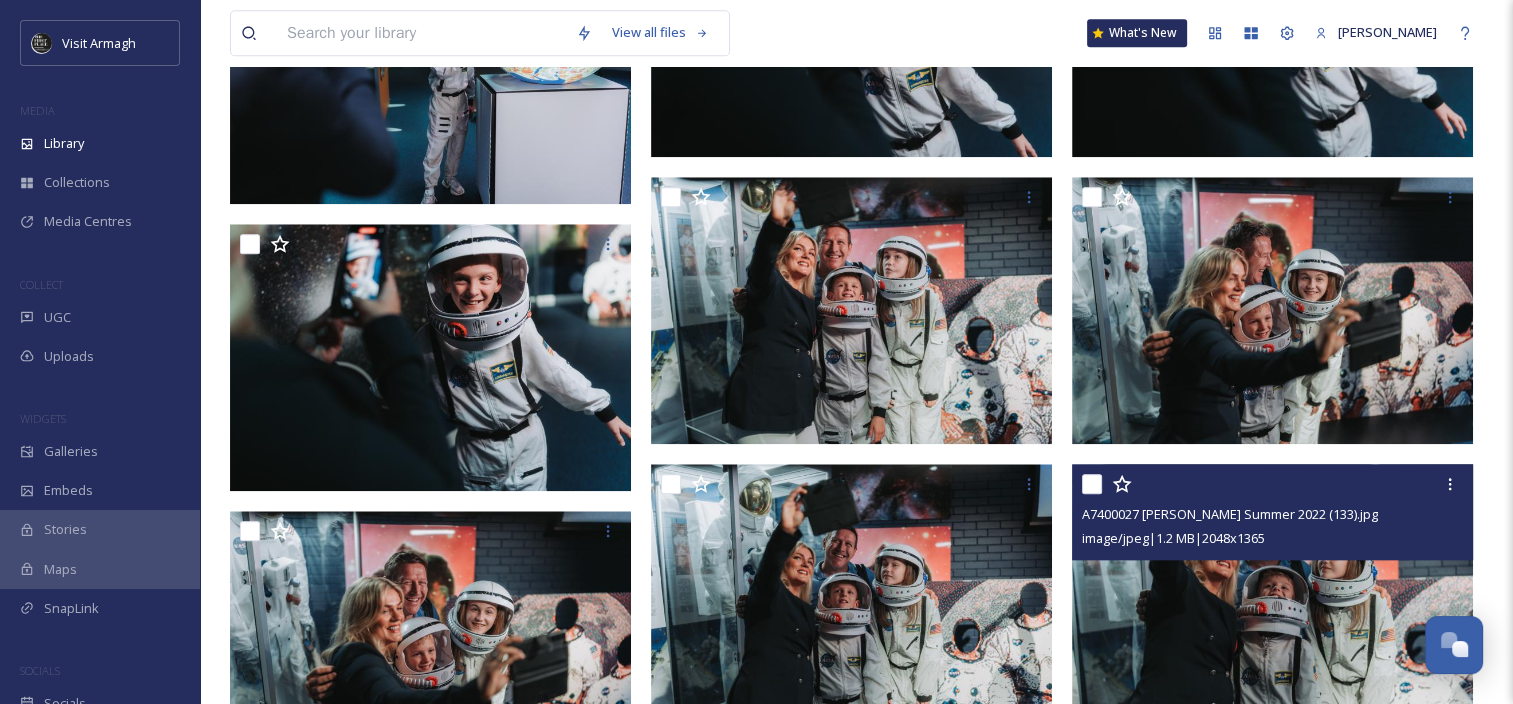 scroll, scrollTop: 2008, scrollLeft: 0, axis: vertical 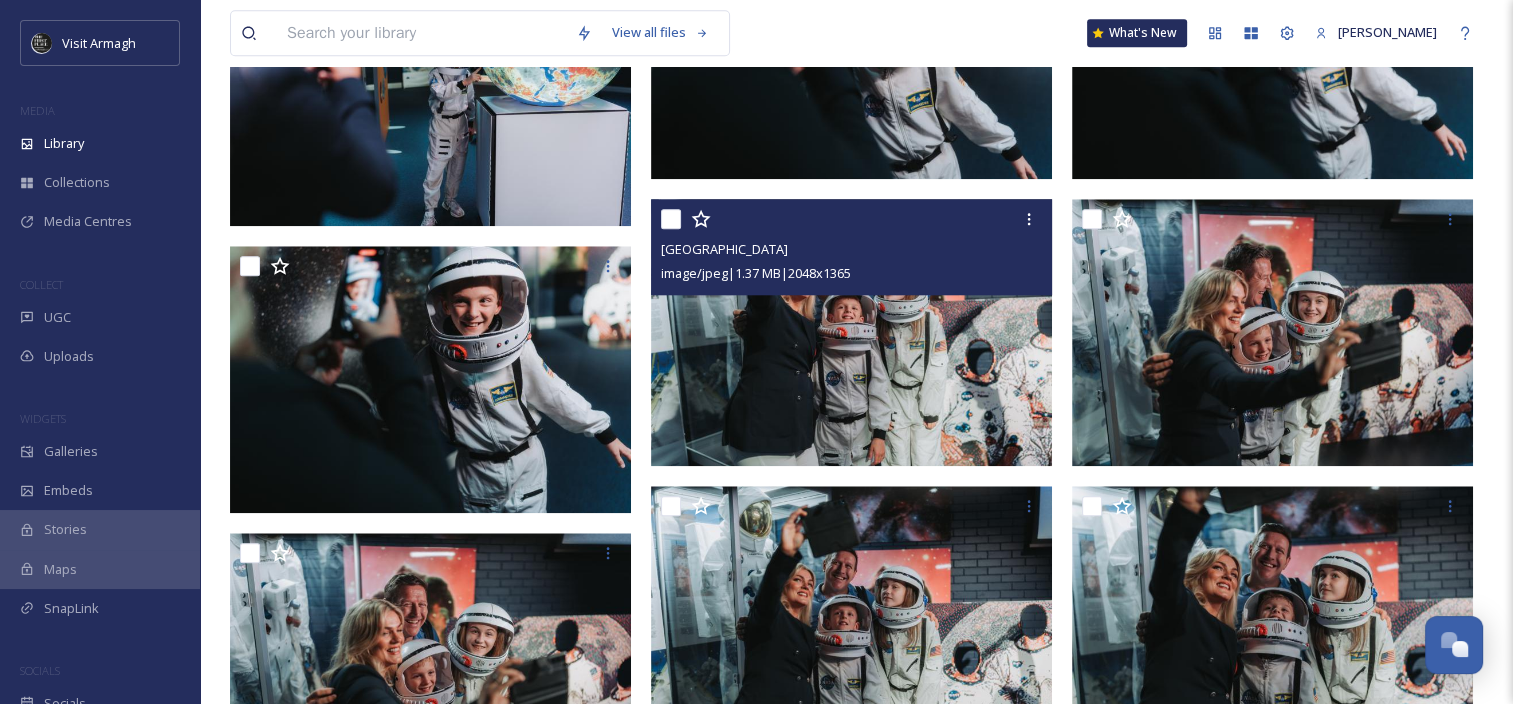 click at bounding box center (851, 333) 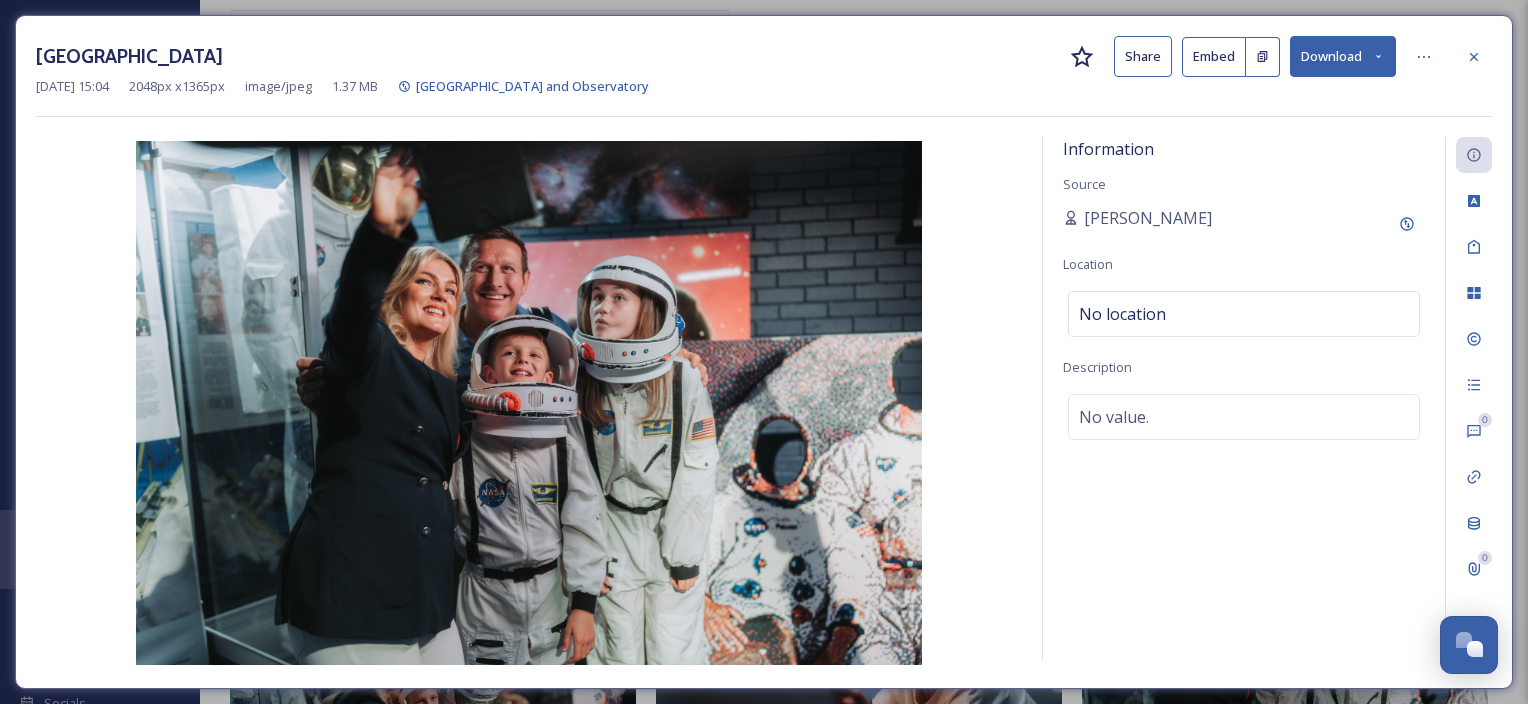 click 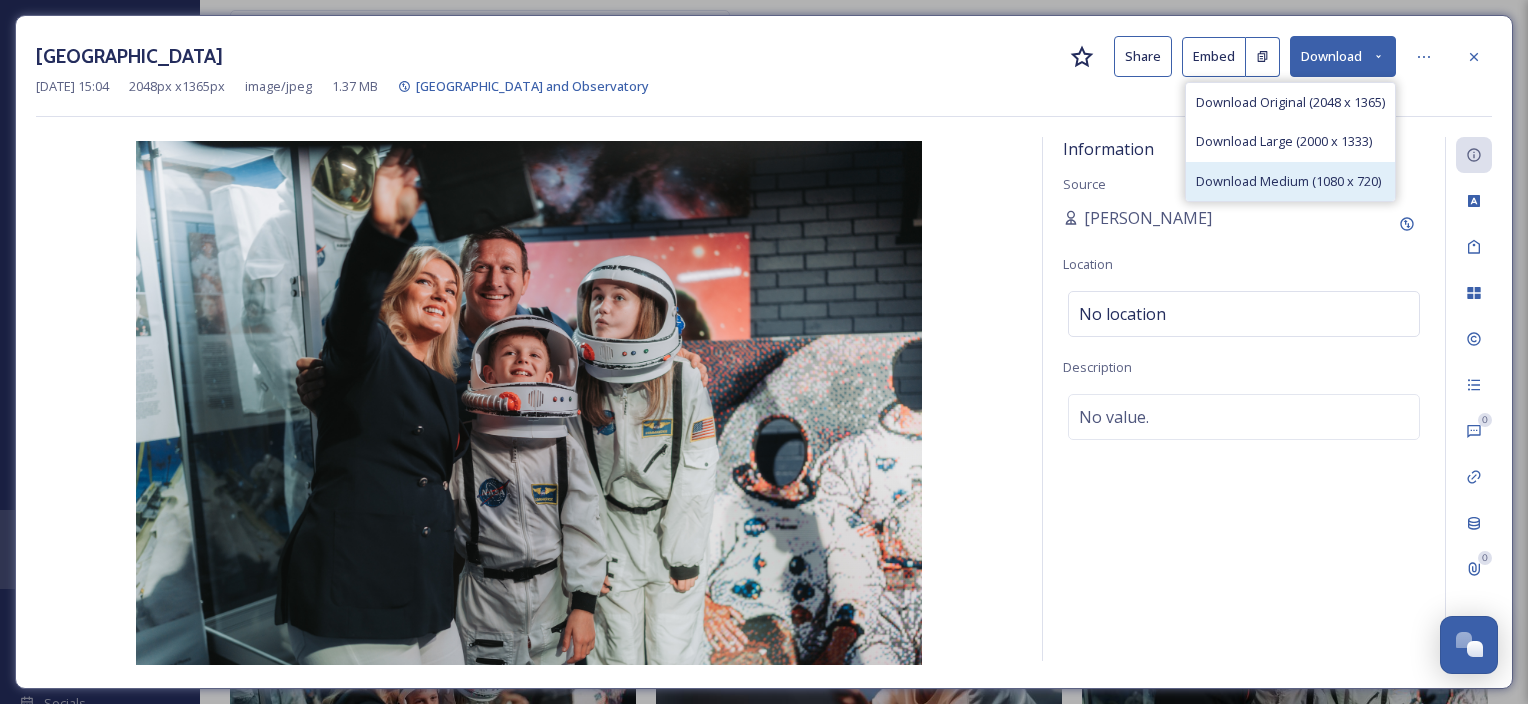 click on "Download Medium (1080 x 720)" at bounding box center (1288, 181) 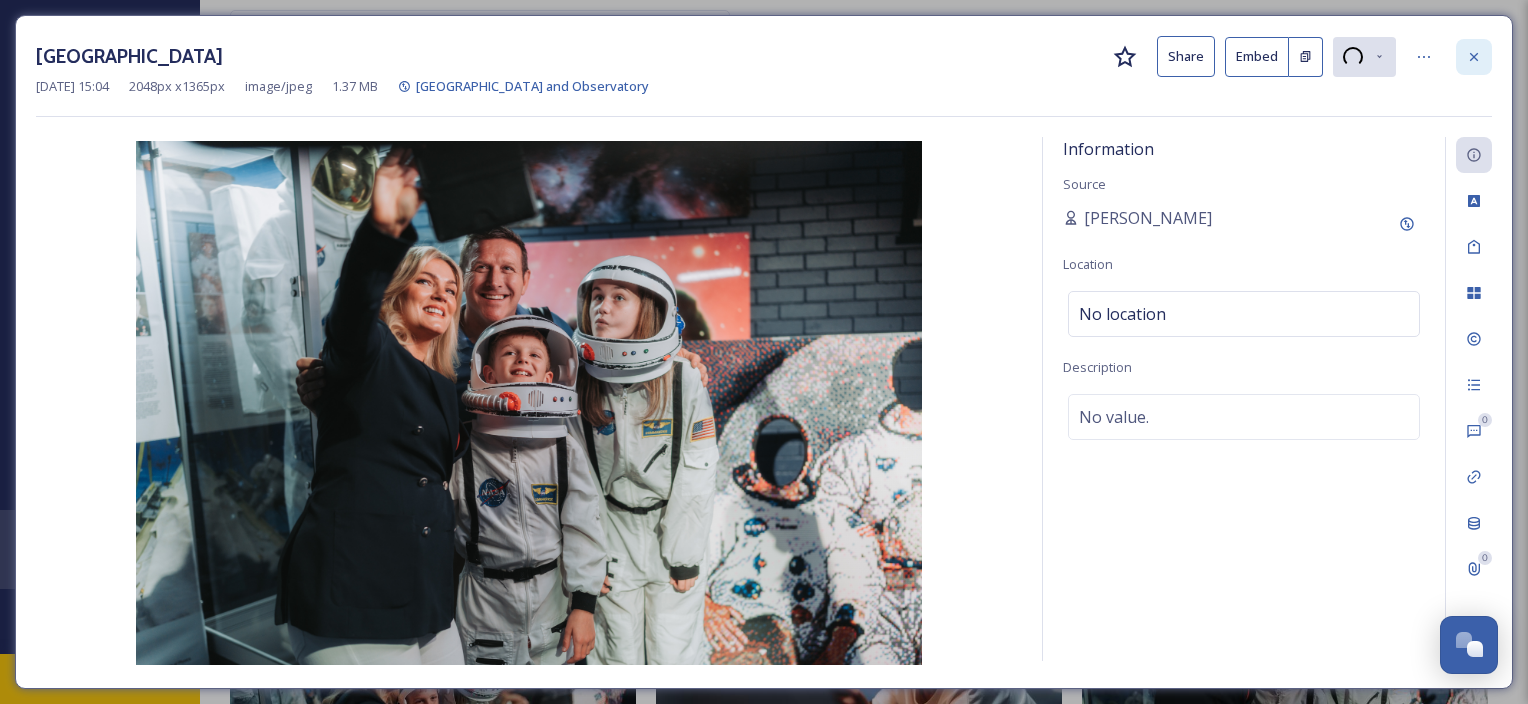 click 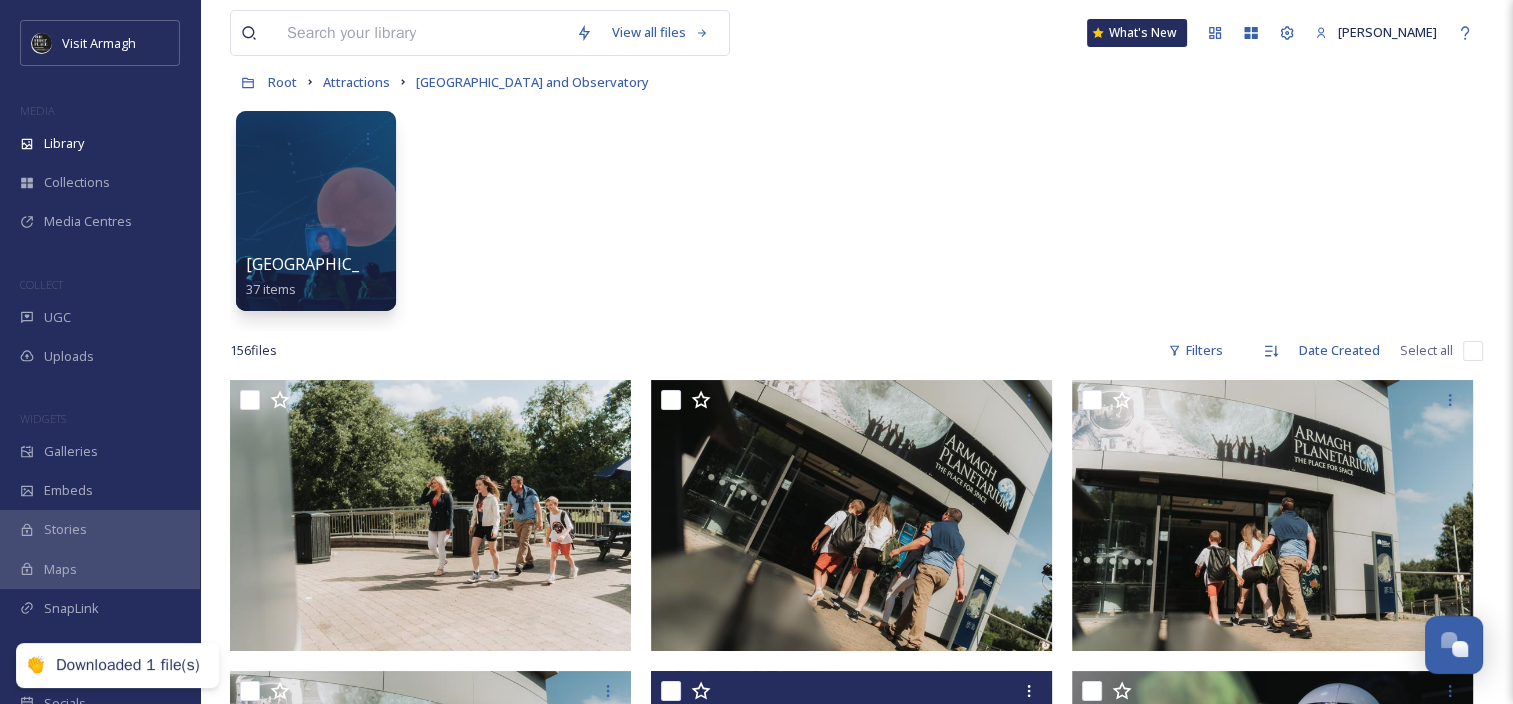 scroll, scrollTop: 0, scrollLeft: 0, axis: both 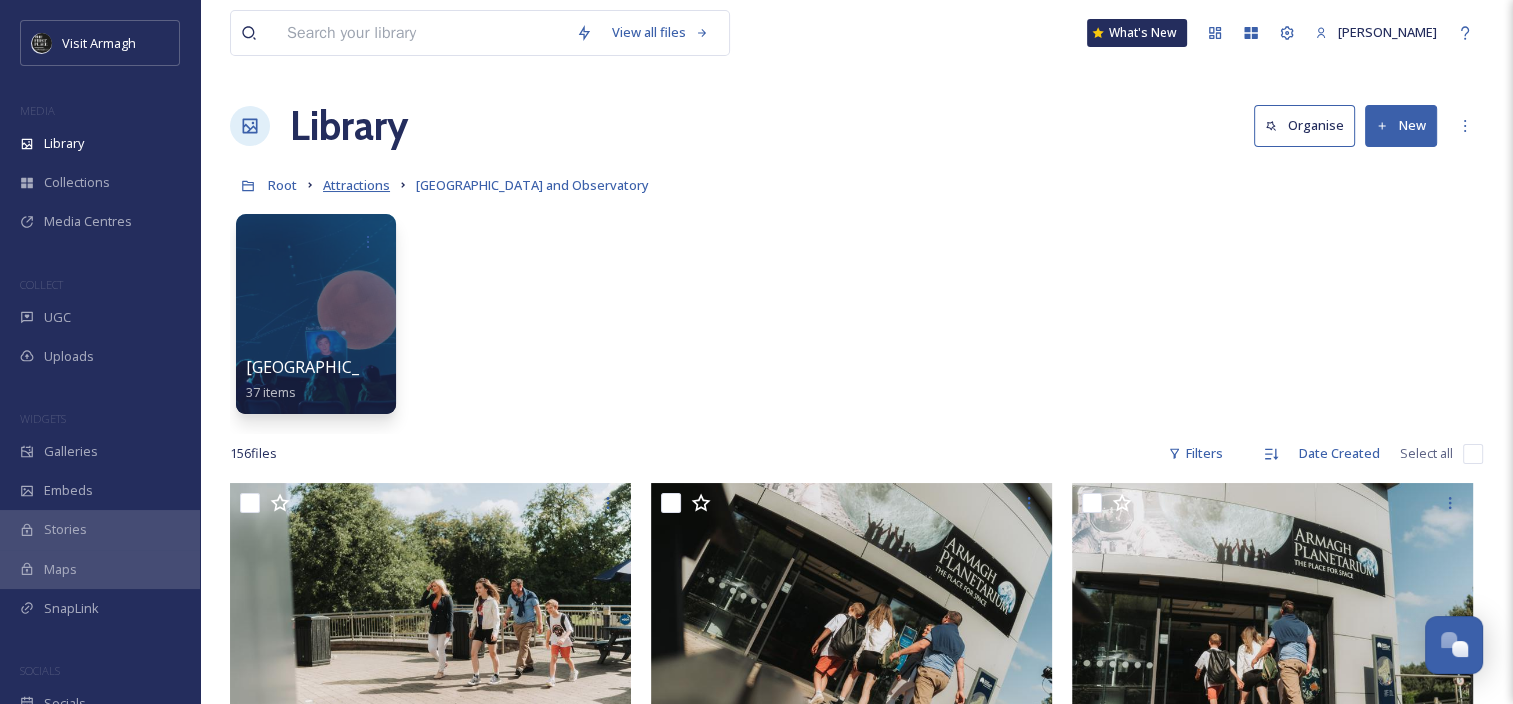 click on "Attractions" at bounding box center [356, 185] 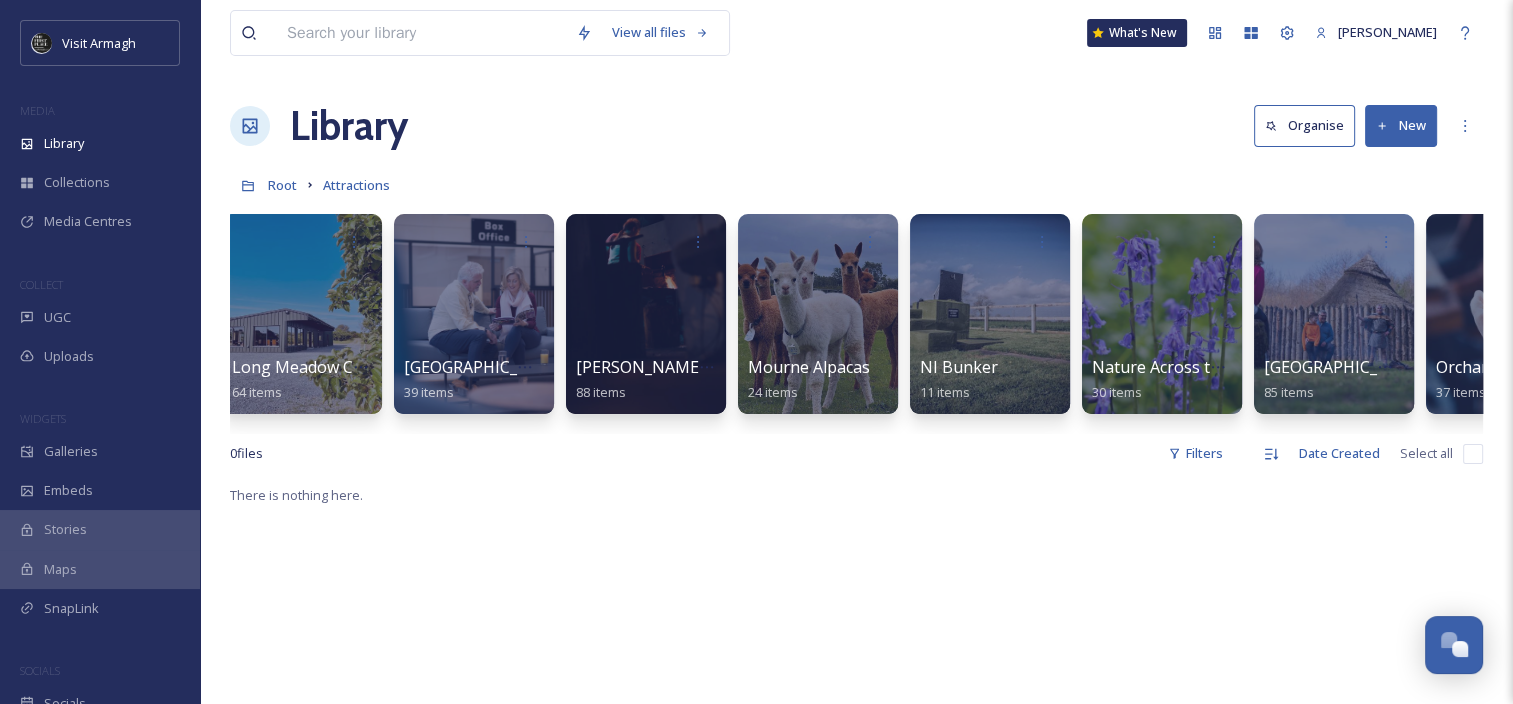 scroll, scrollTop: 0, scrollLeft: 2942, axis: horizontal 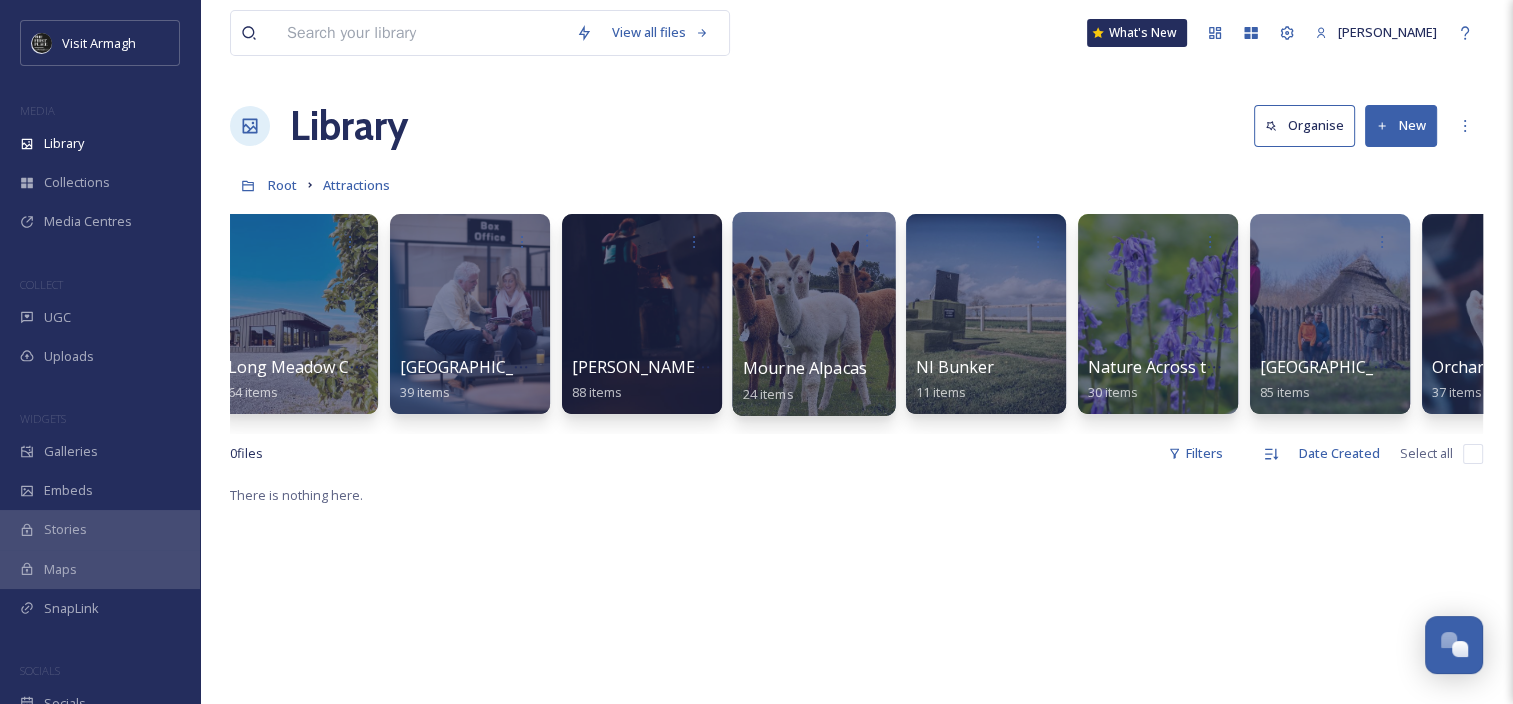 click at bounding box center [813, 314] 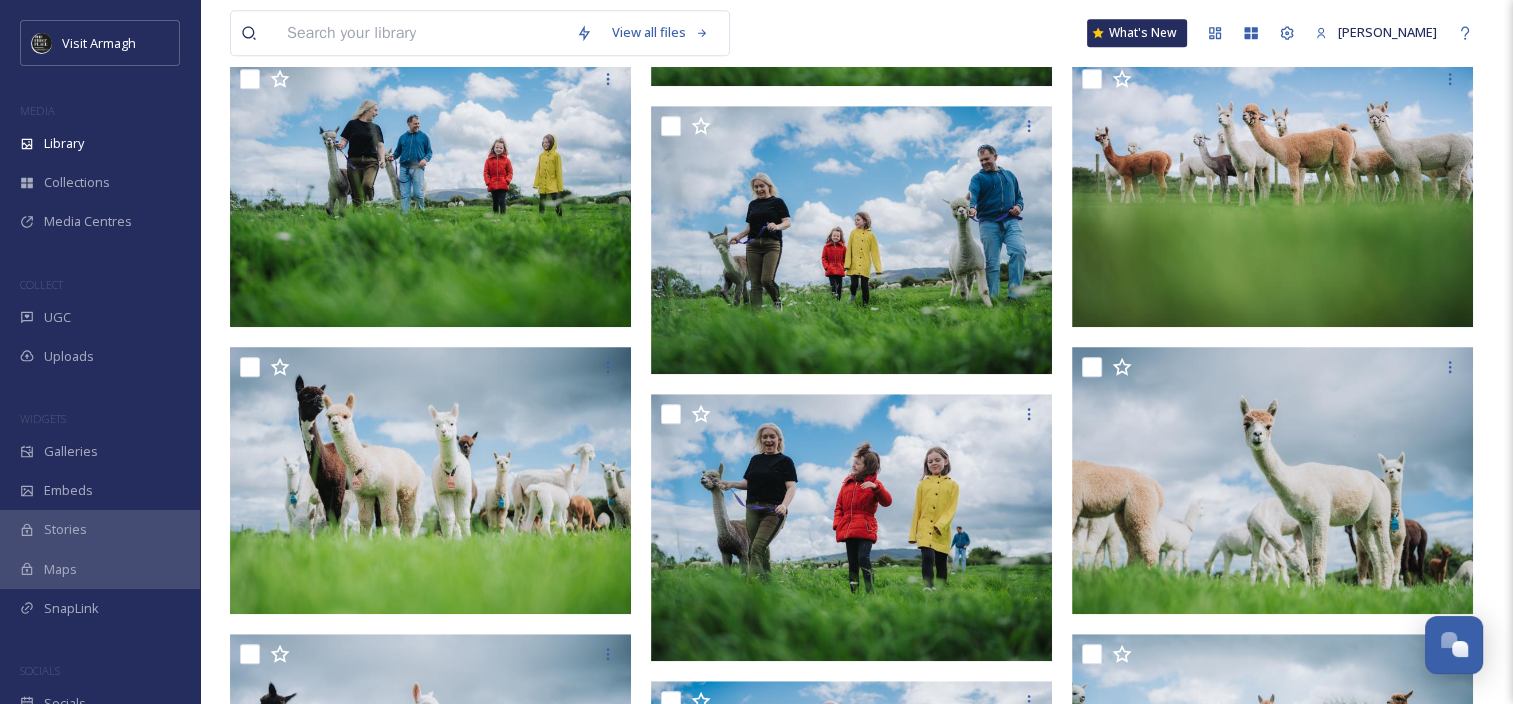 scroll, scrollTop: 1364, scrollLeft: 0, axis: vertical 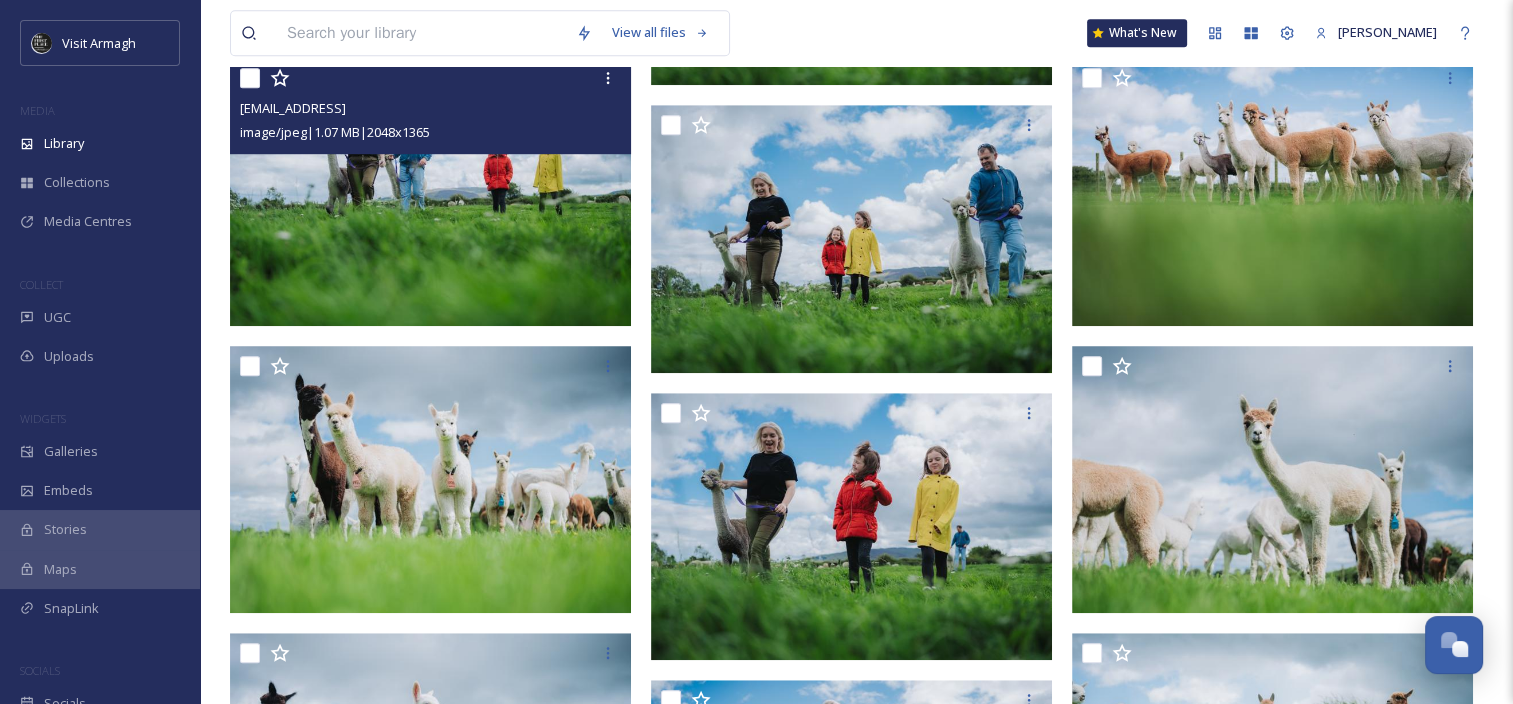 click at bounding box center [430, 192] 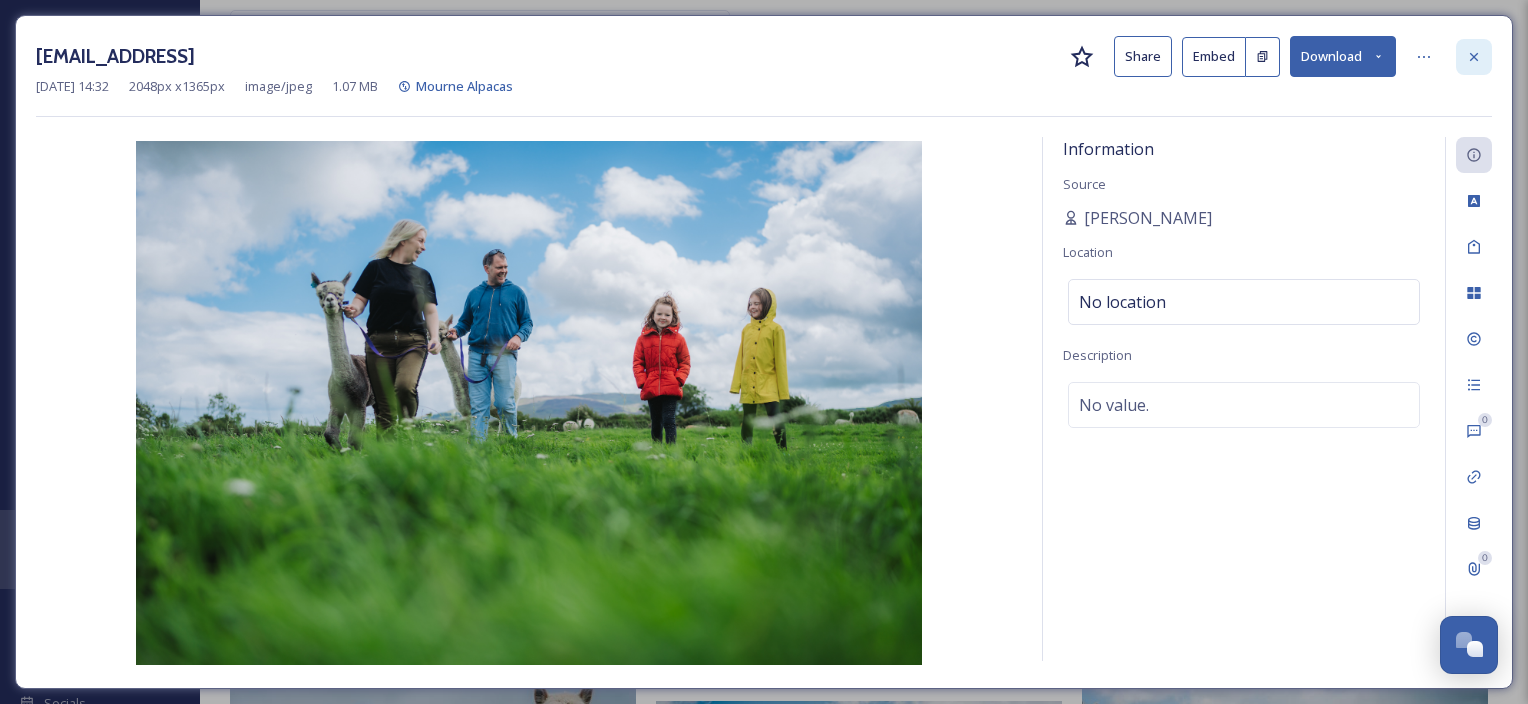 click at bounding box center (1474, 57) 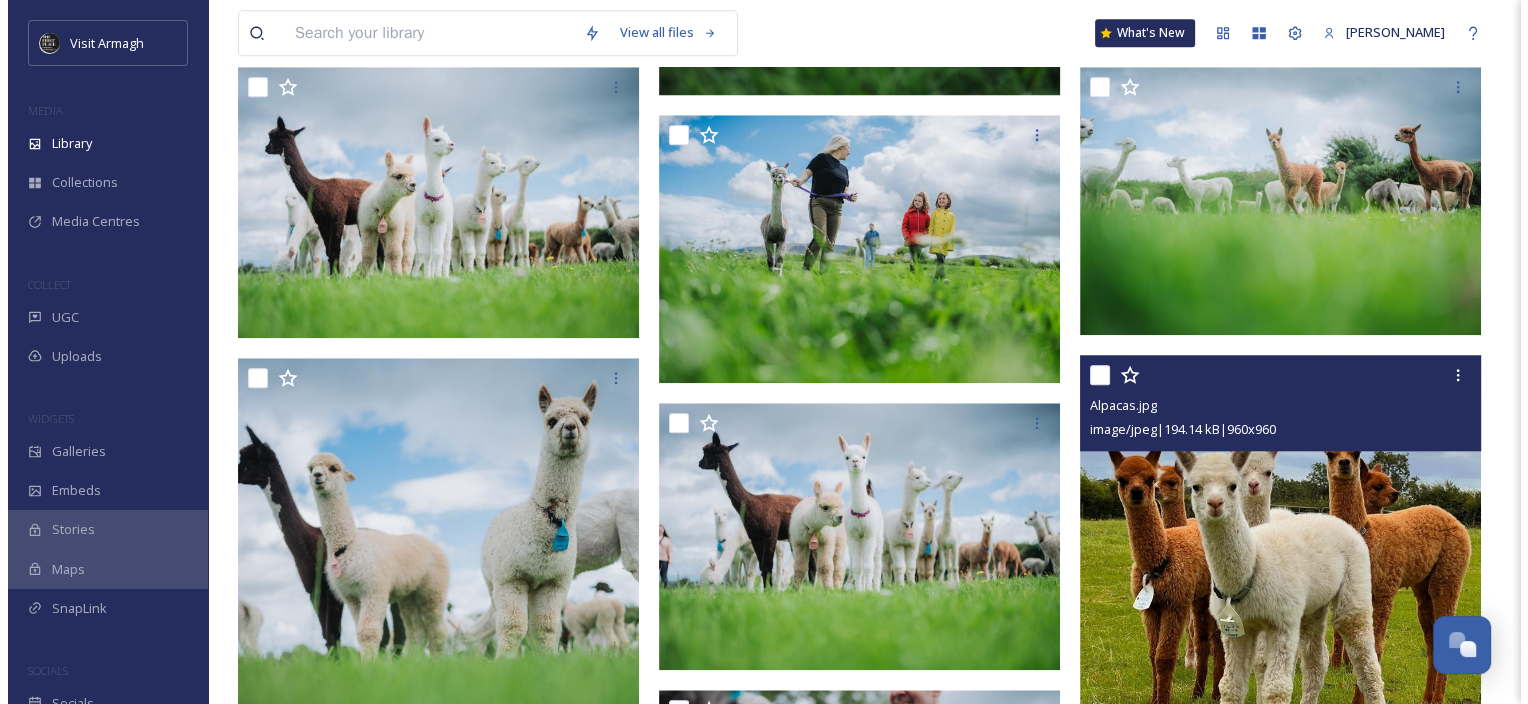 scroll, scrollTop: 1946, scrollLeft: 0, axis: vertical 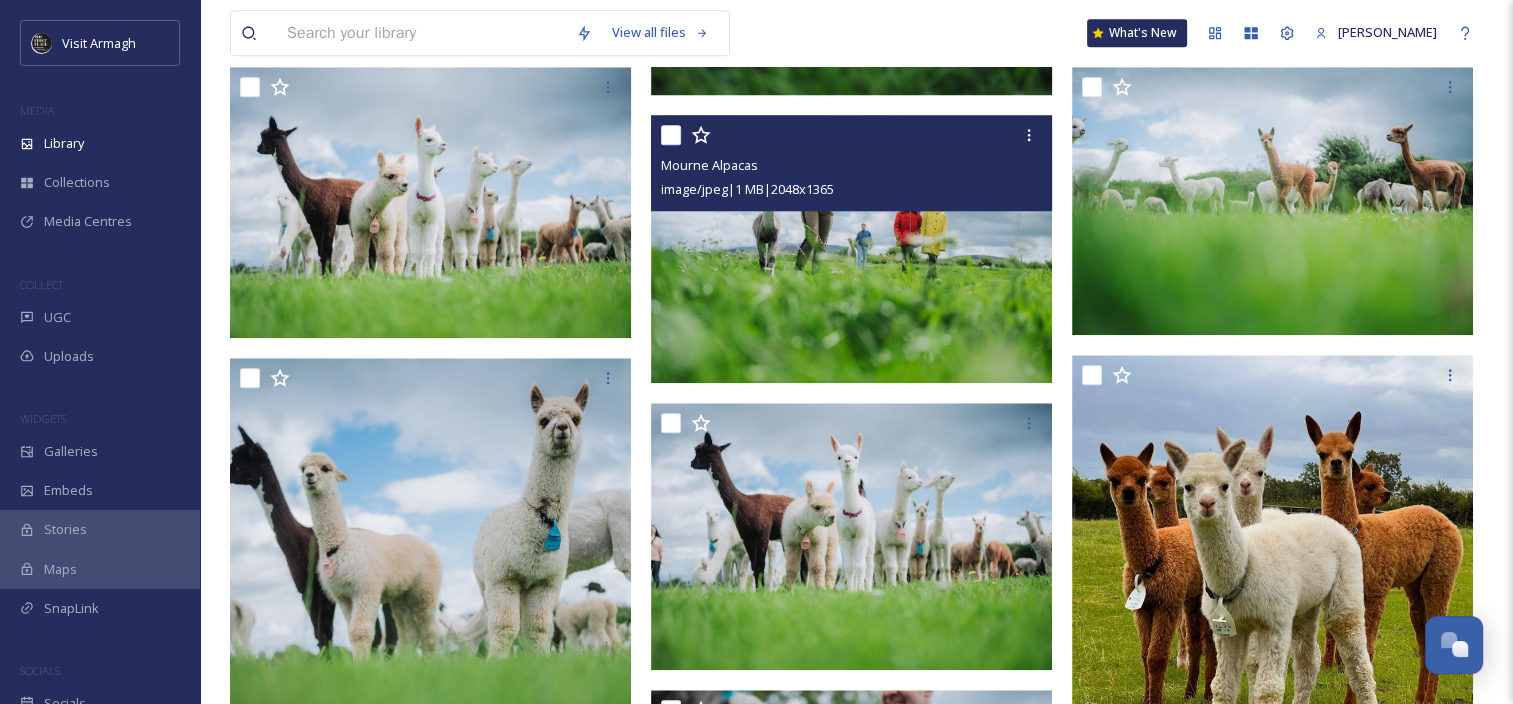click at bounding box center (851, 249) 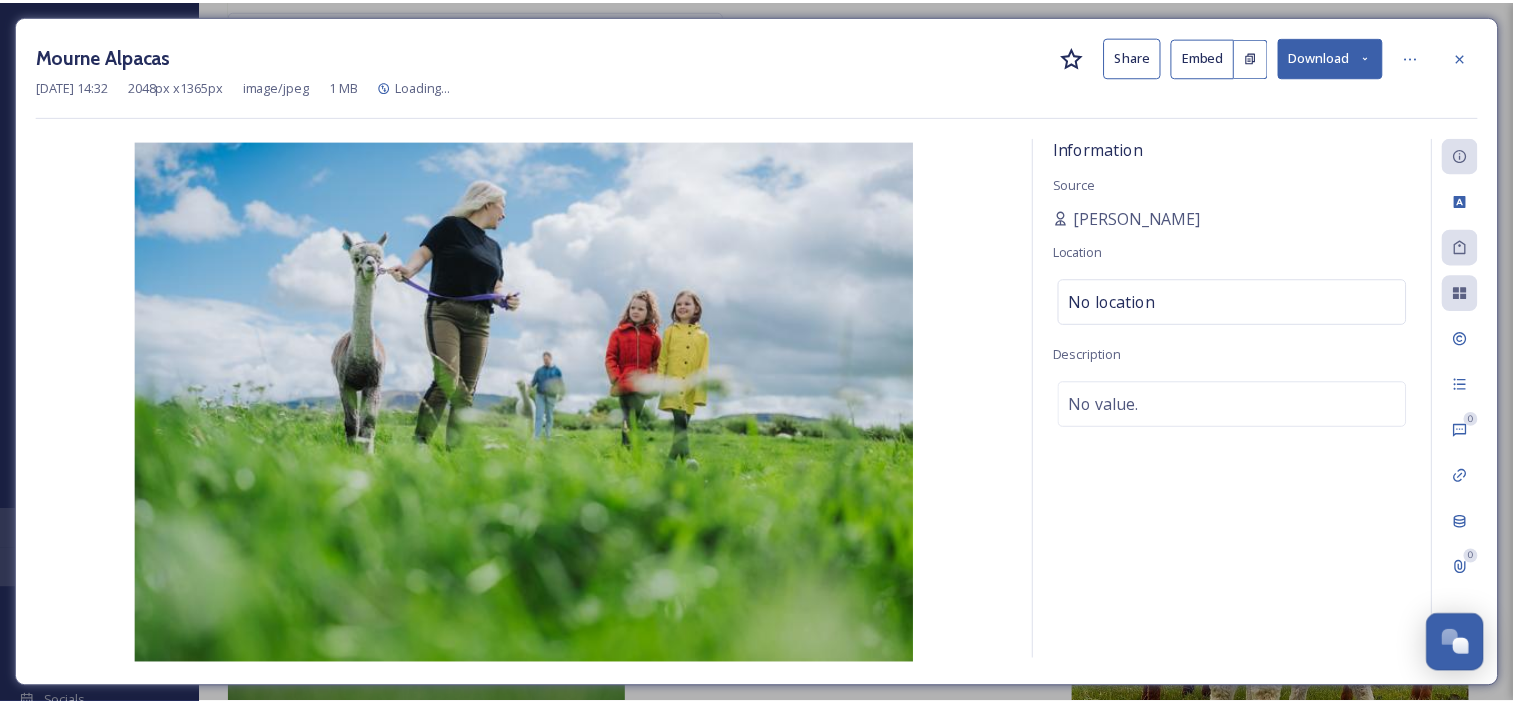 scroll, scrollTop: 1949, scrollLeft: 0, axis: vertical 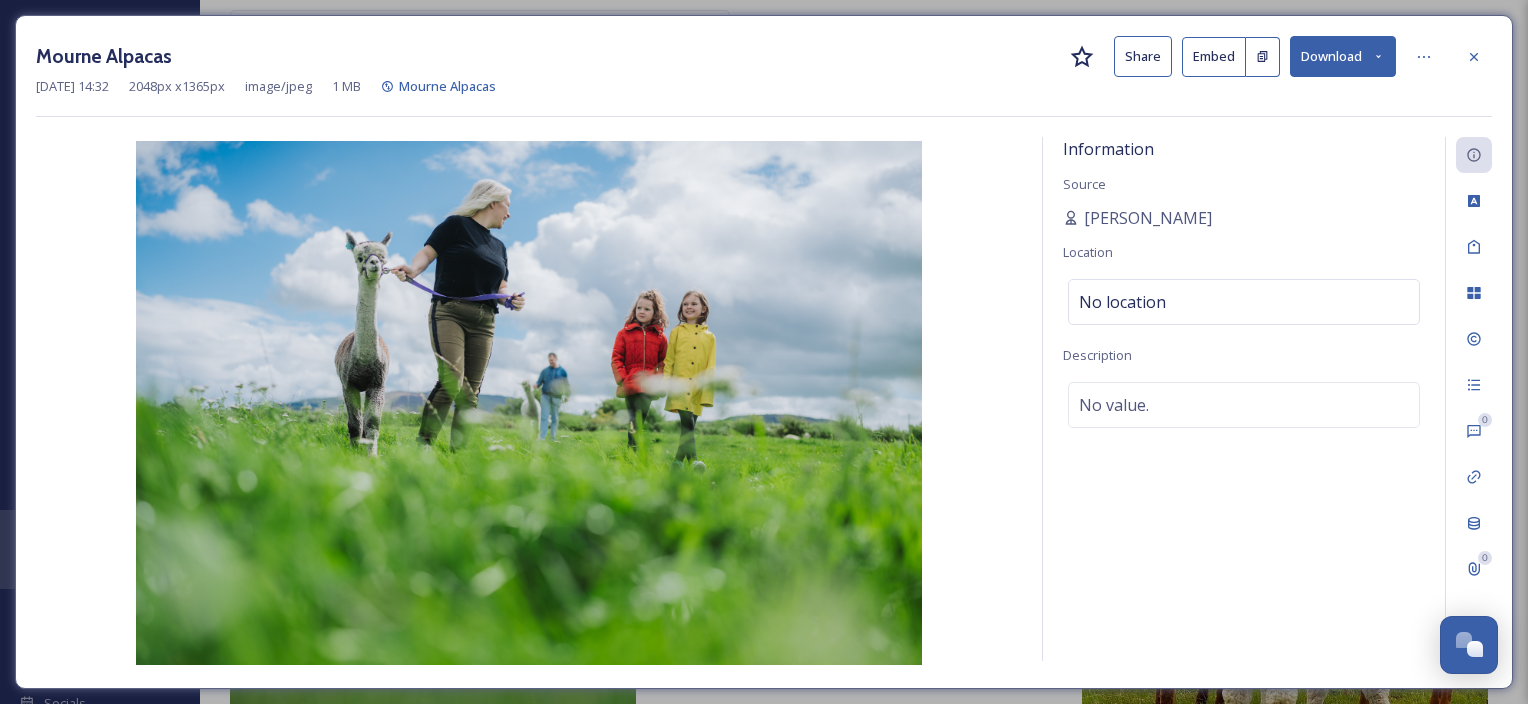 click on "Download" at bounding box center (1343, 56) 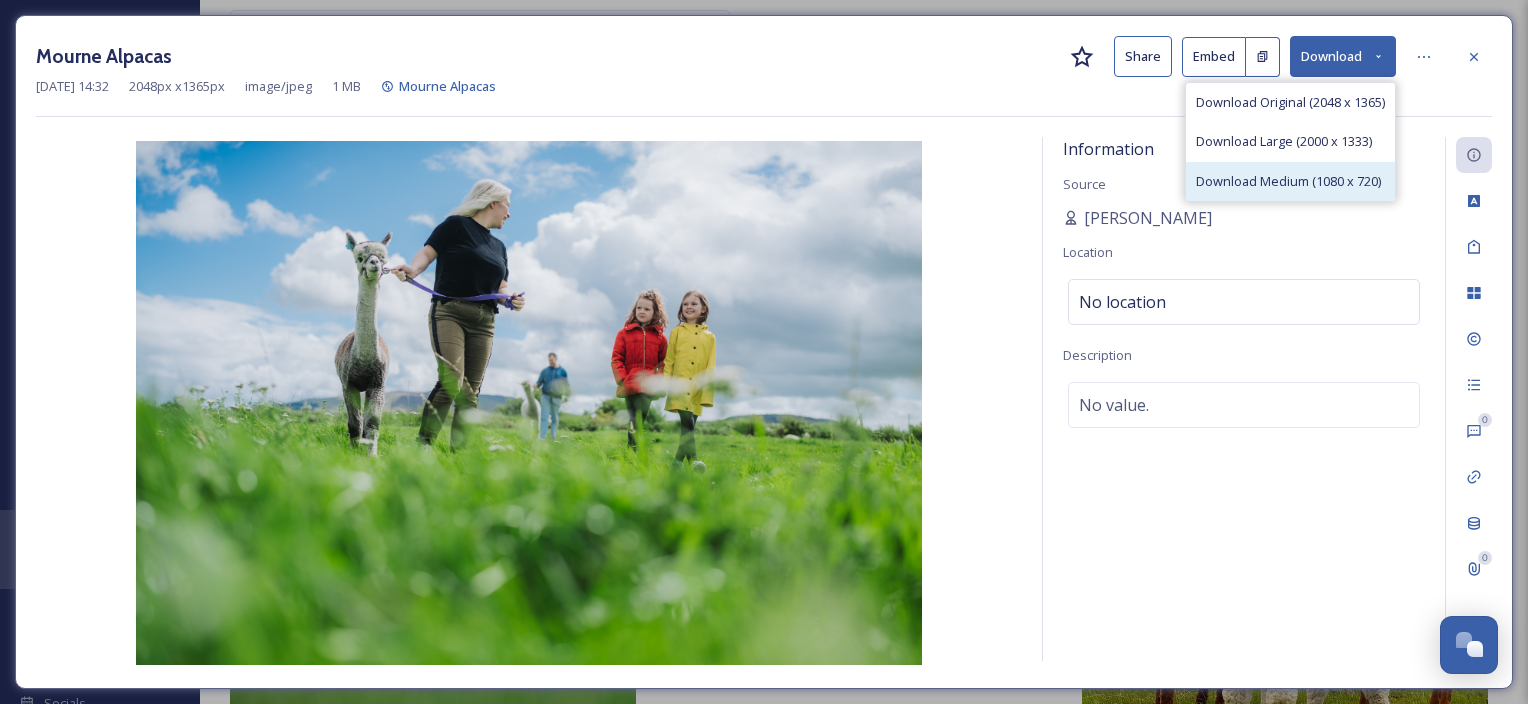 click on "Download Medium (1080 x 720)" at bounding box center (1288, 181) 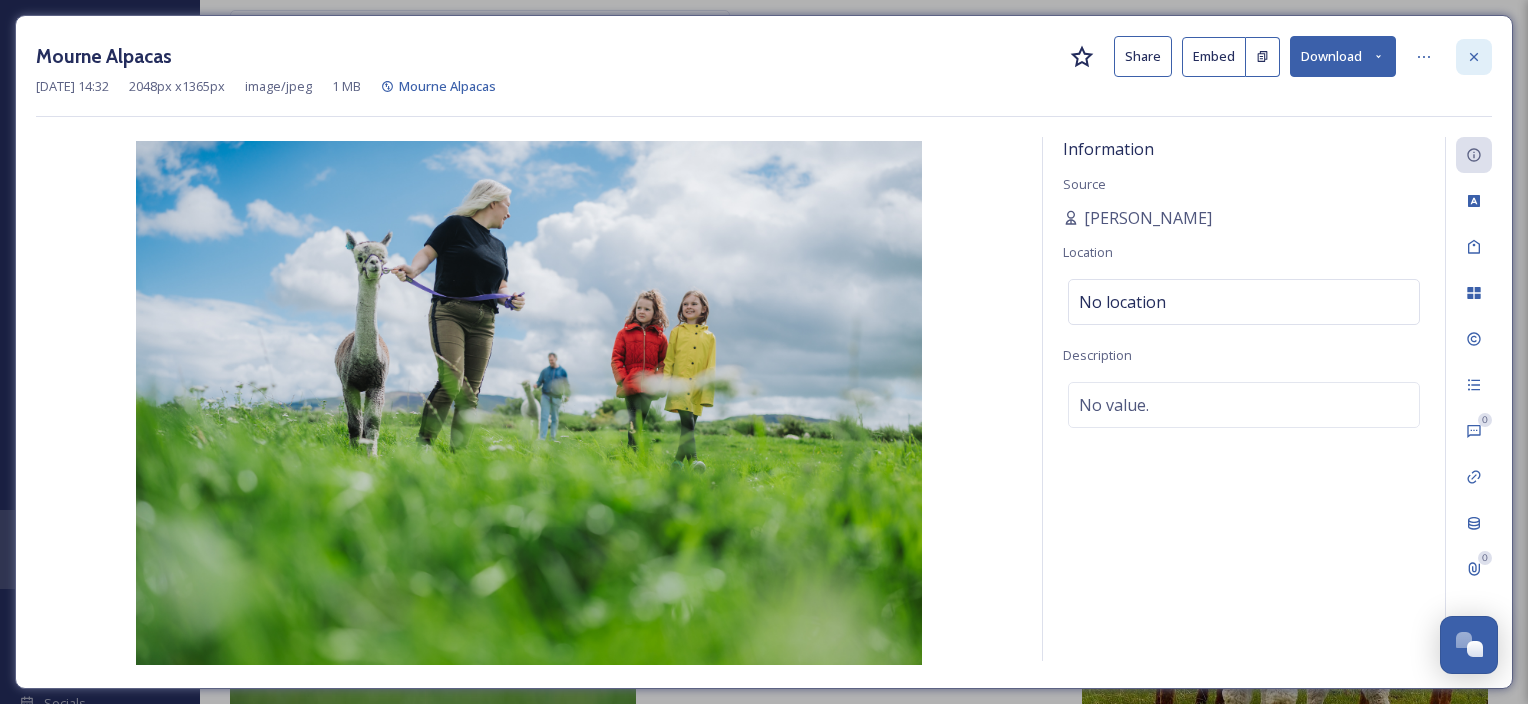 click 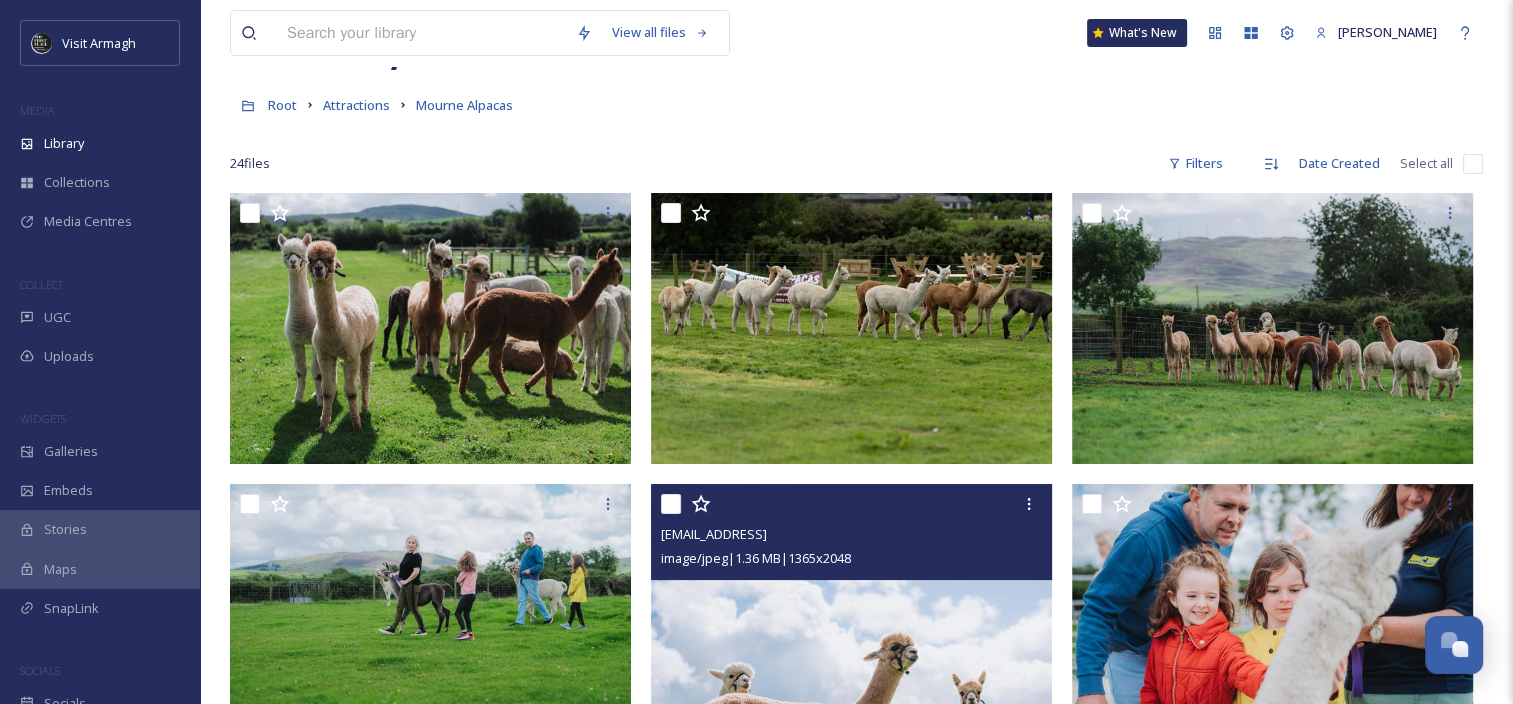 scroll, scrollTop: 0, scrollLeft: 0, axis: both 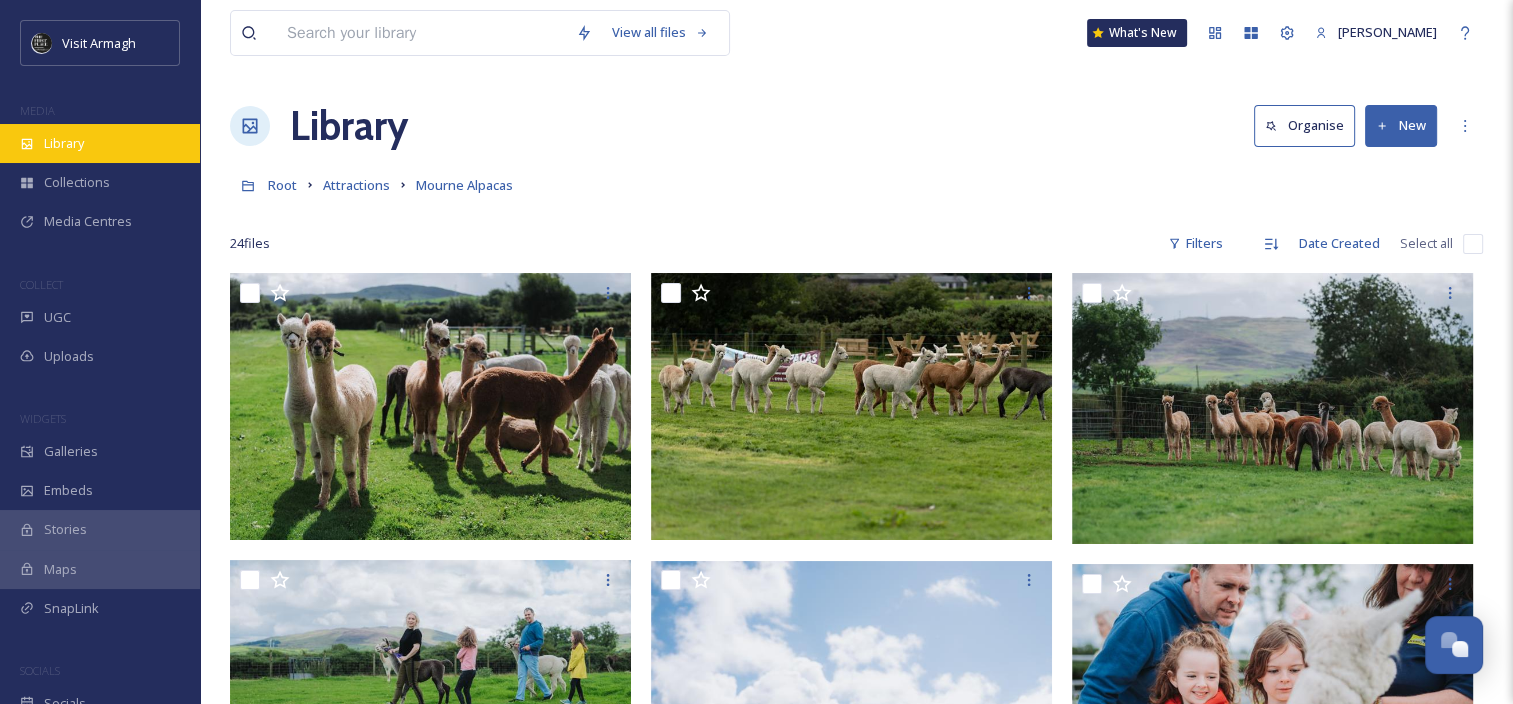 click on "Library" at bounding box center (64, 143) 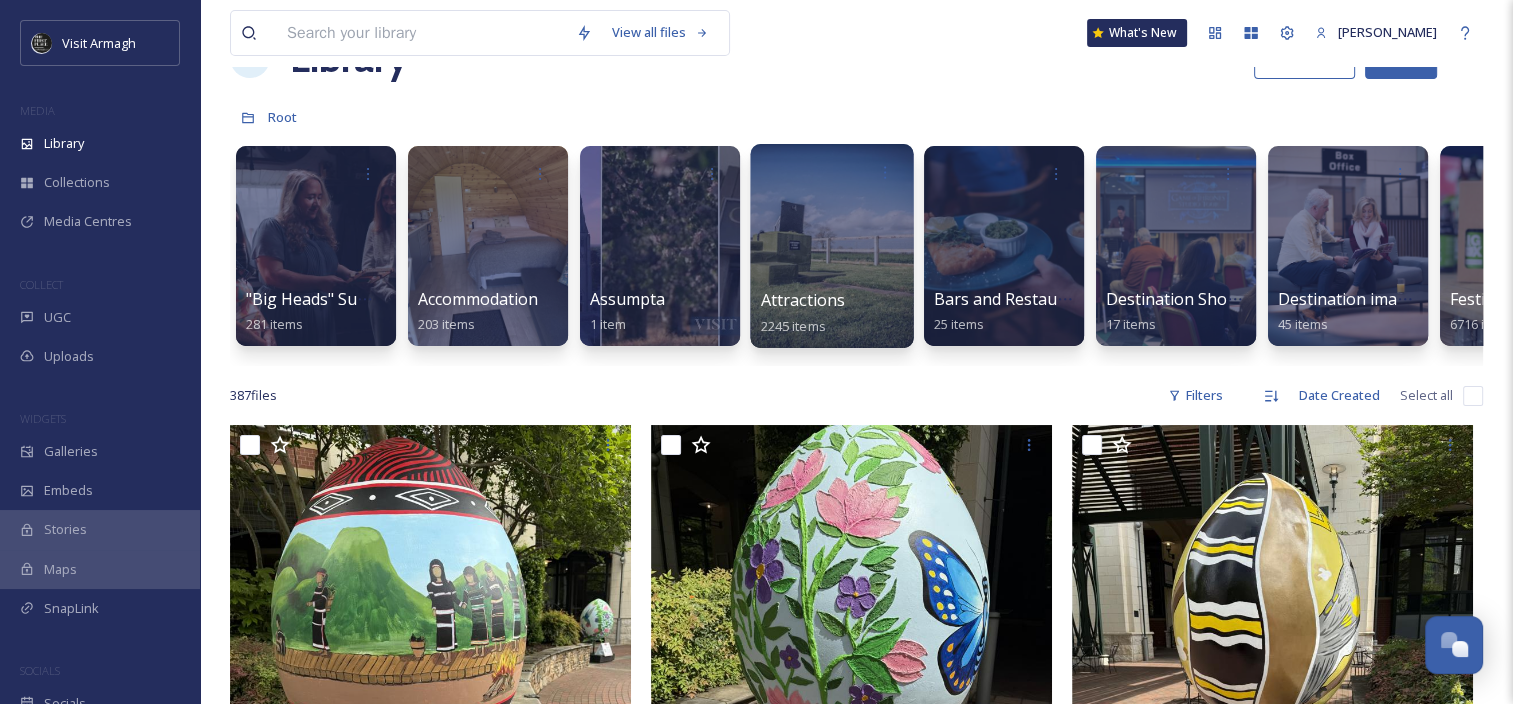 scroll, scrollTop: 0, scrollLeft: 0, axis: both 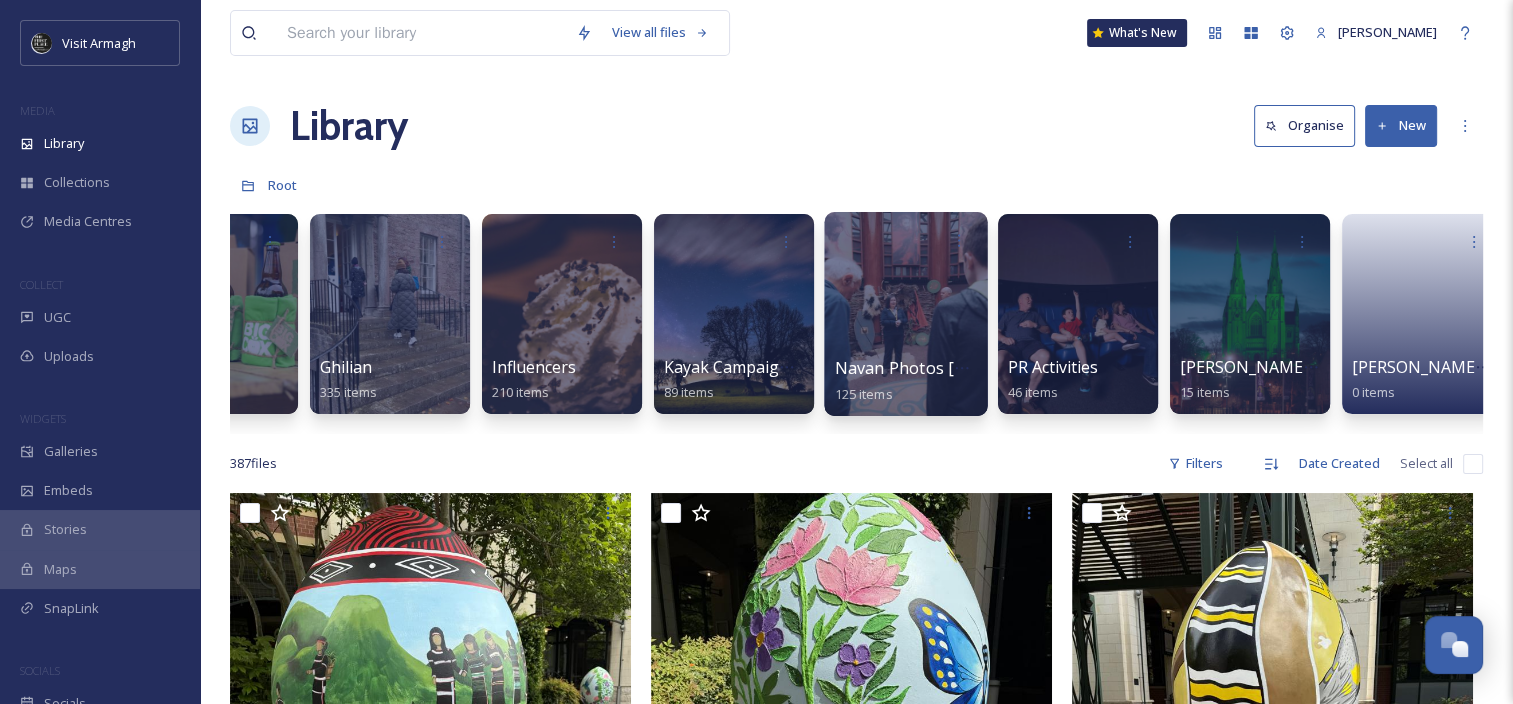 click at bounding box center [905, 314] 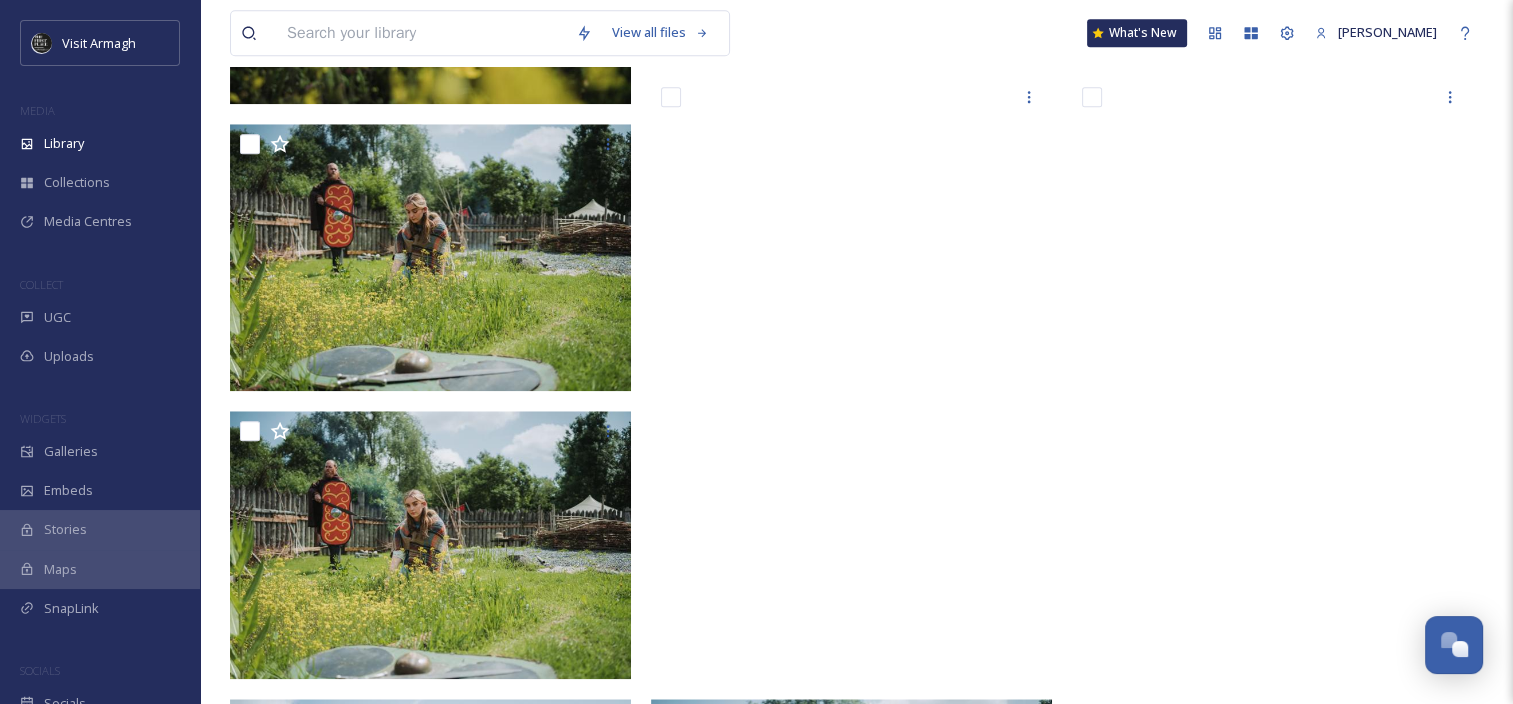 scroll, scrollTop: 1946, scrollLeft: 0, axis: vertical 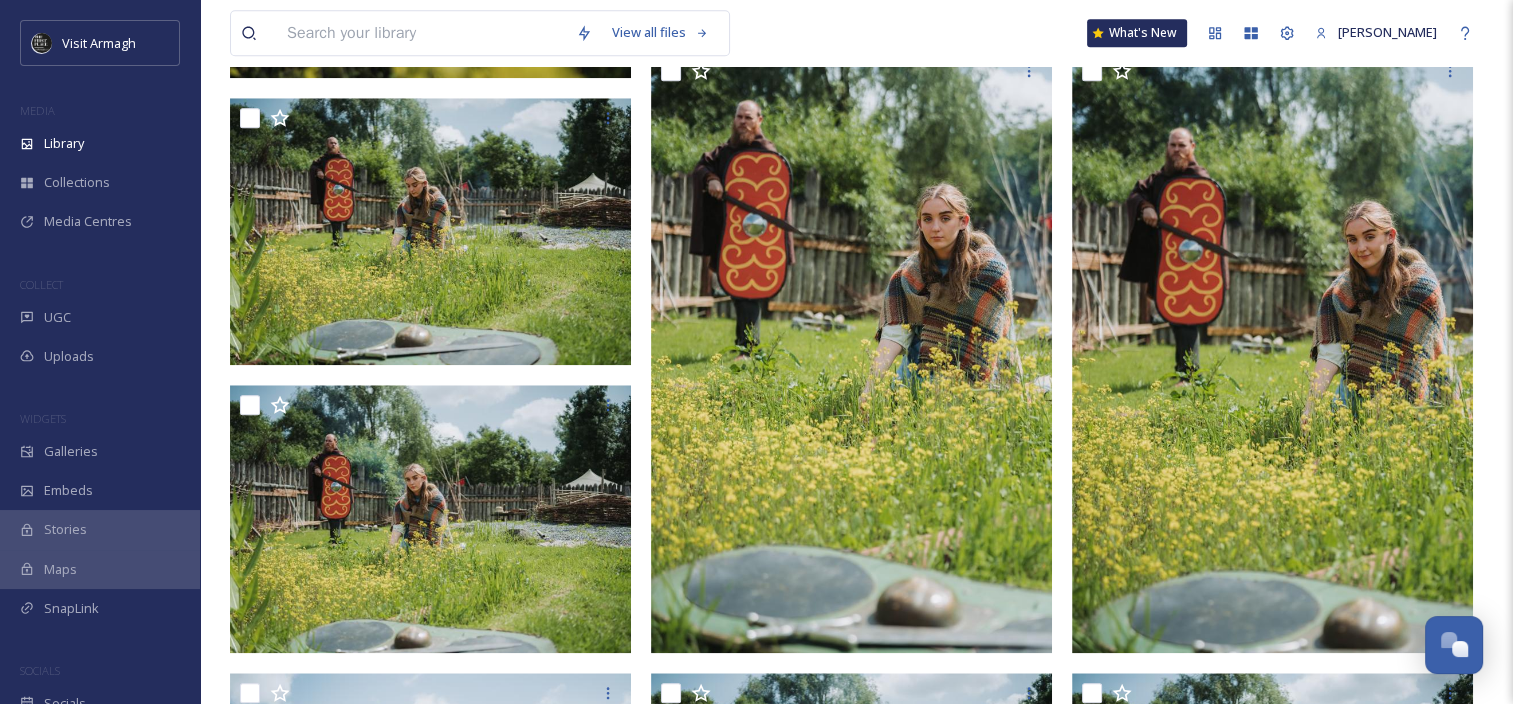 click on "View all files What's New [PERSON_NAME] Library Organise New Root Navan Photos [DATE] Your Selections There is nothing here. 125  file s Filters Date Created Select all You've reached the end" at bounding box center [856, 5902] 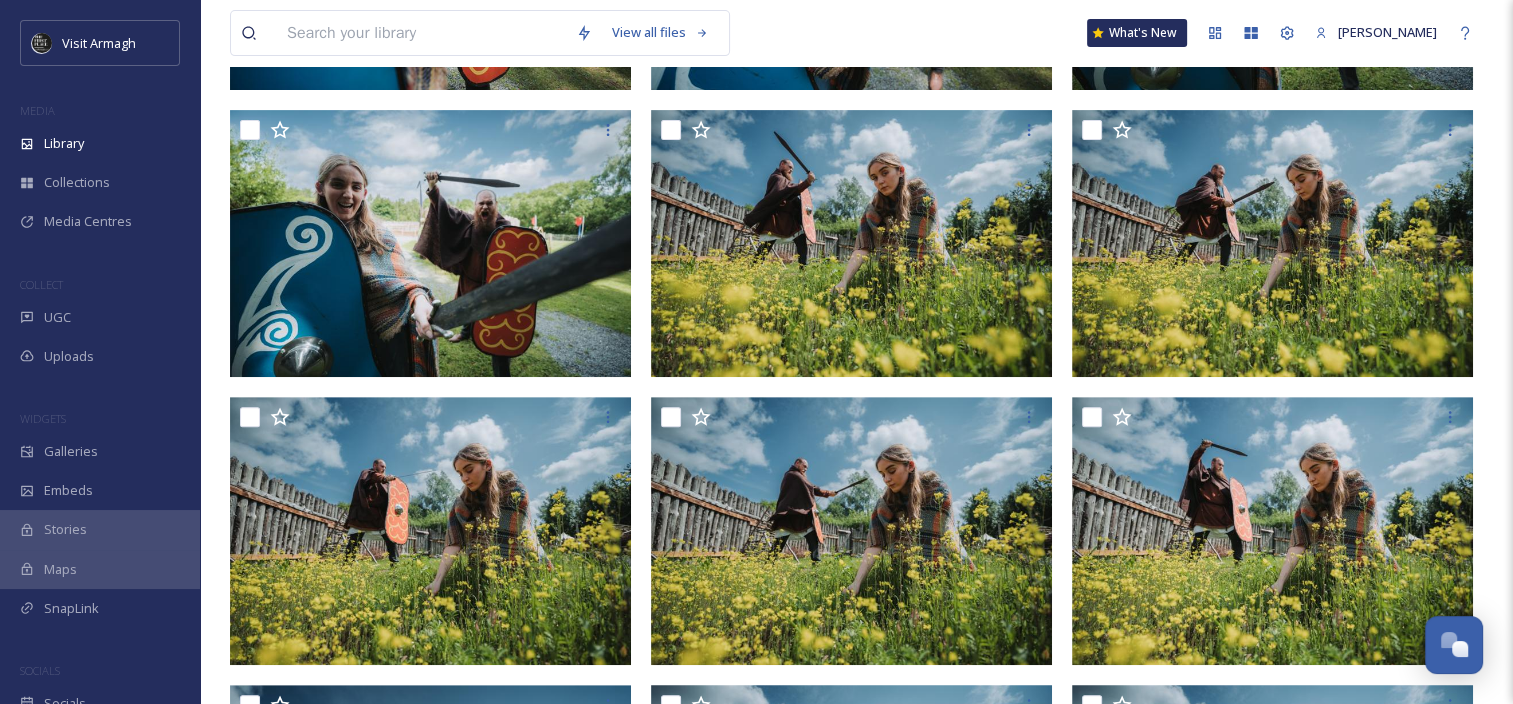 scroll, scrollTop: 0, scrollLeft: 0, axis: both 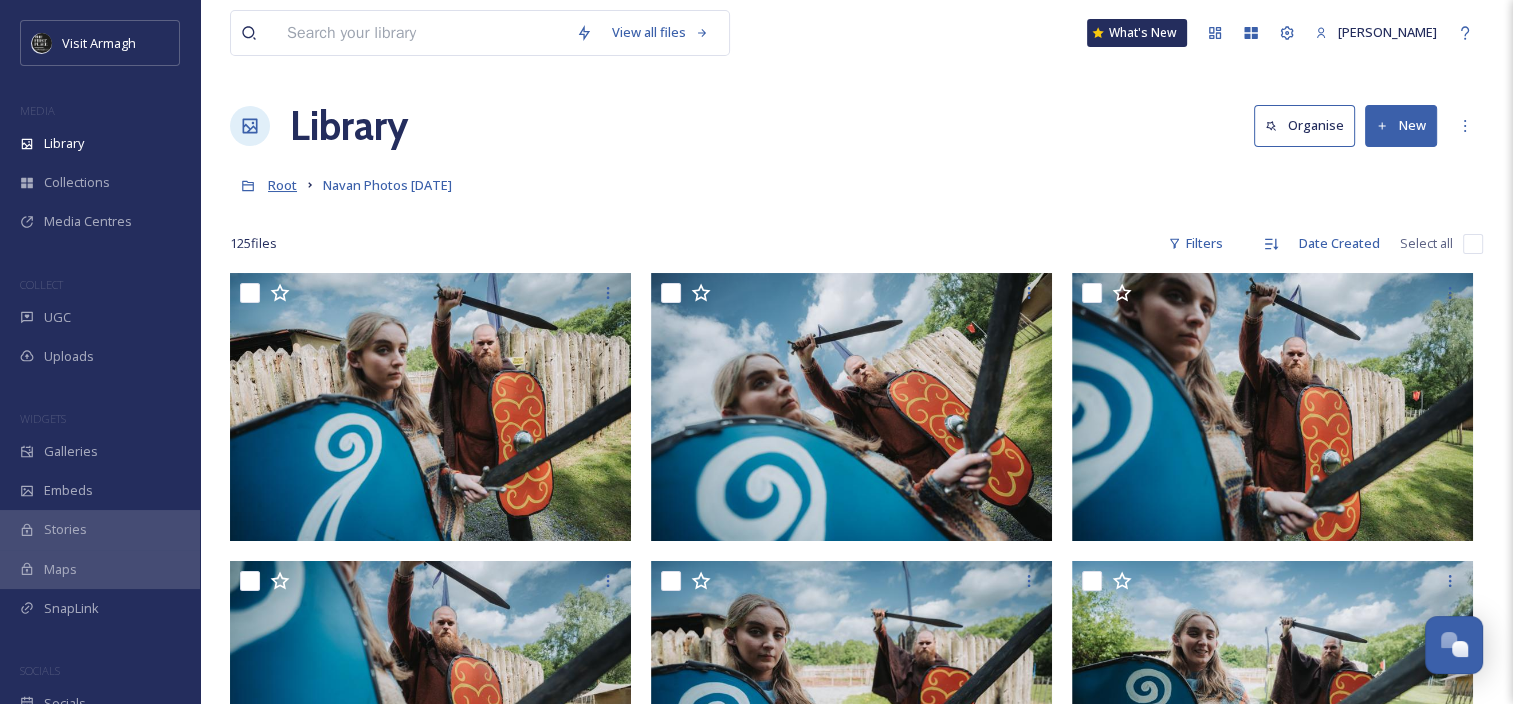 click on "Root" at bounding box center [282, 185] 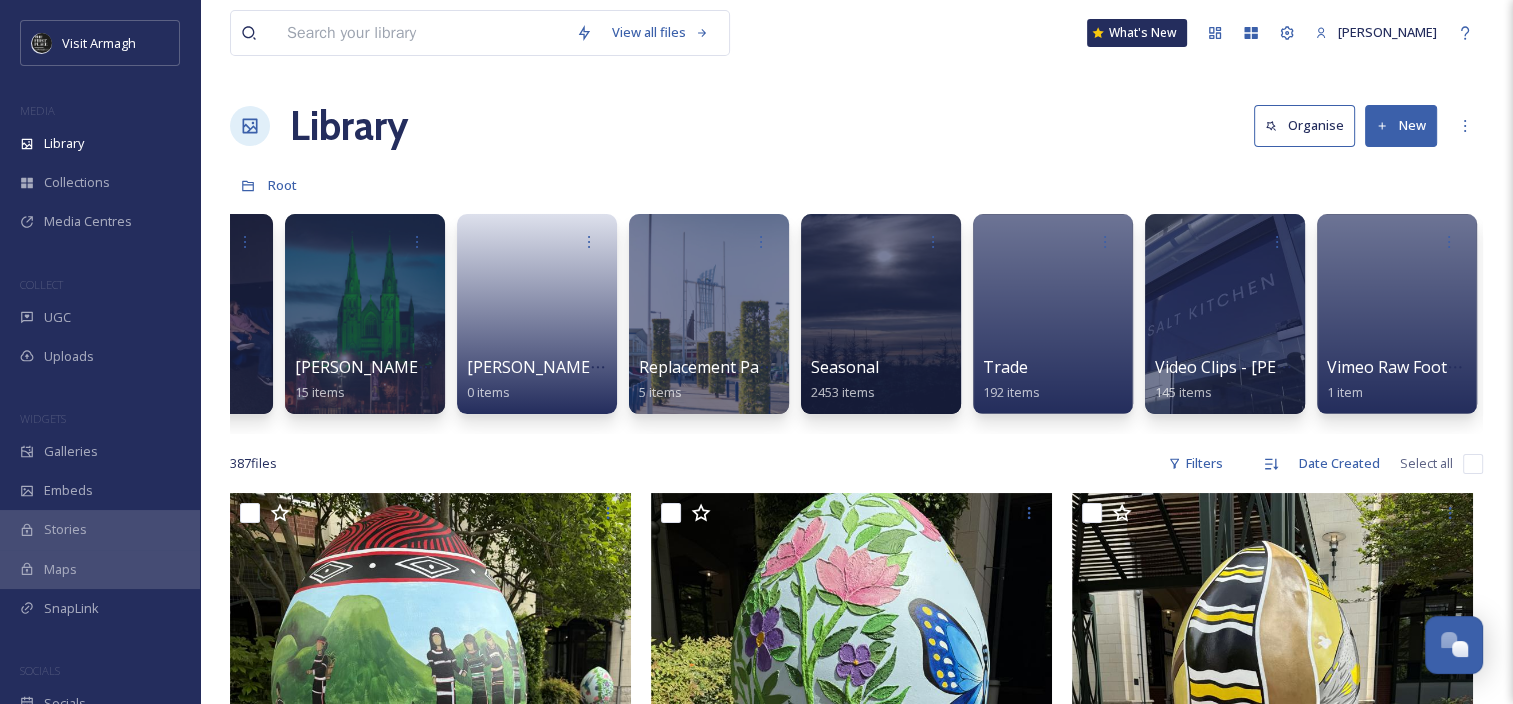 scroll, scrollTop: 0, scrollLeft: 2359, axis: horizontal 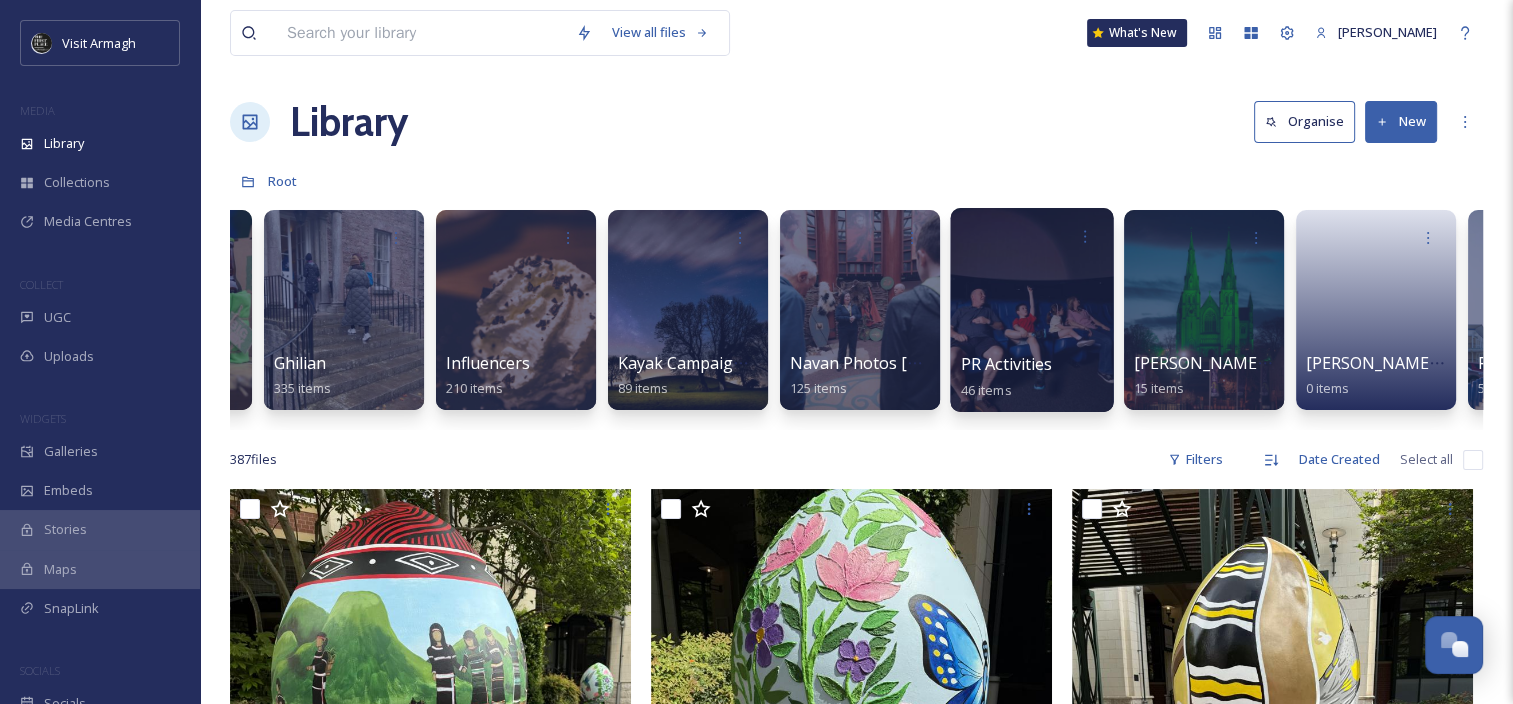 drag, startPoint x: 1046, startPoint y: 330, endPoint x: 1033, endPoint y: 271, distance: 60.41523 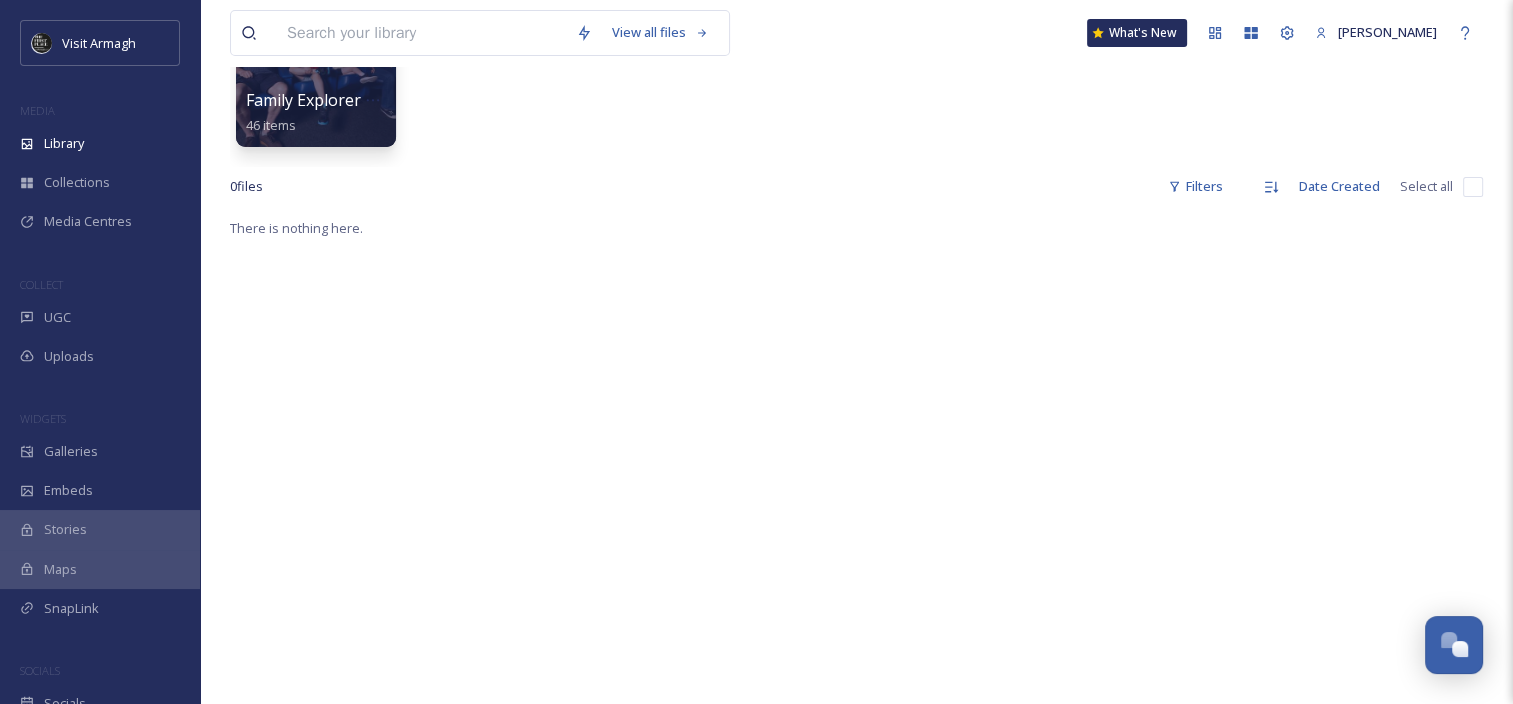 scroll, scrollTop: 272, scrollLeft: 0, axis: vertical 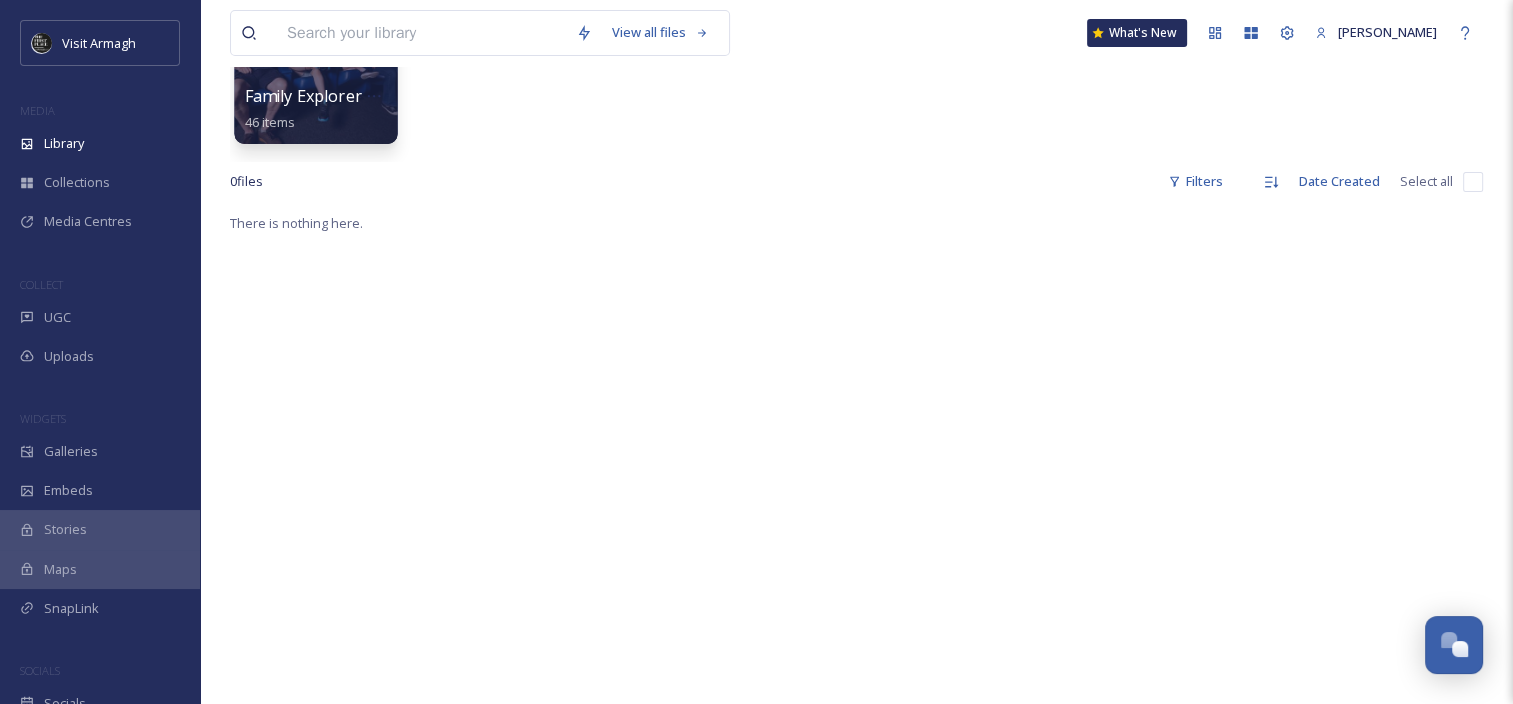 click on "Family Explorer PR shots [DATE]" at bounding box center (368, 96) 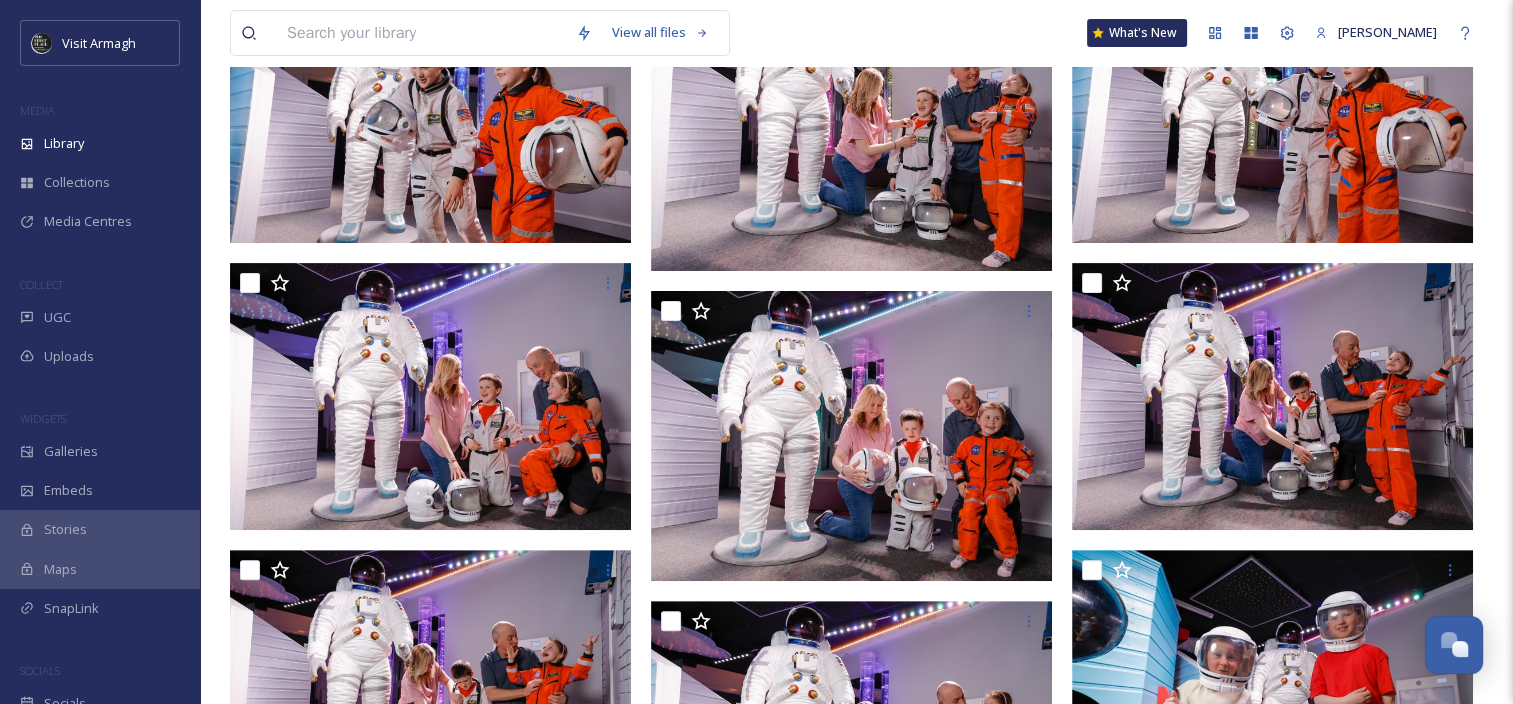 scroll, scrollTop: 0, scrollLeft: 0, axis: both 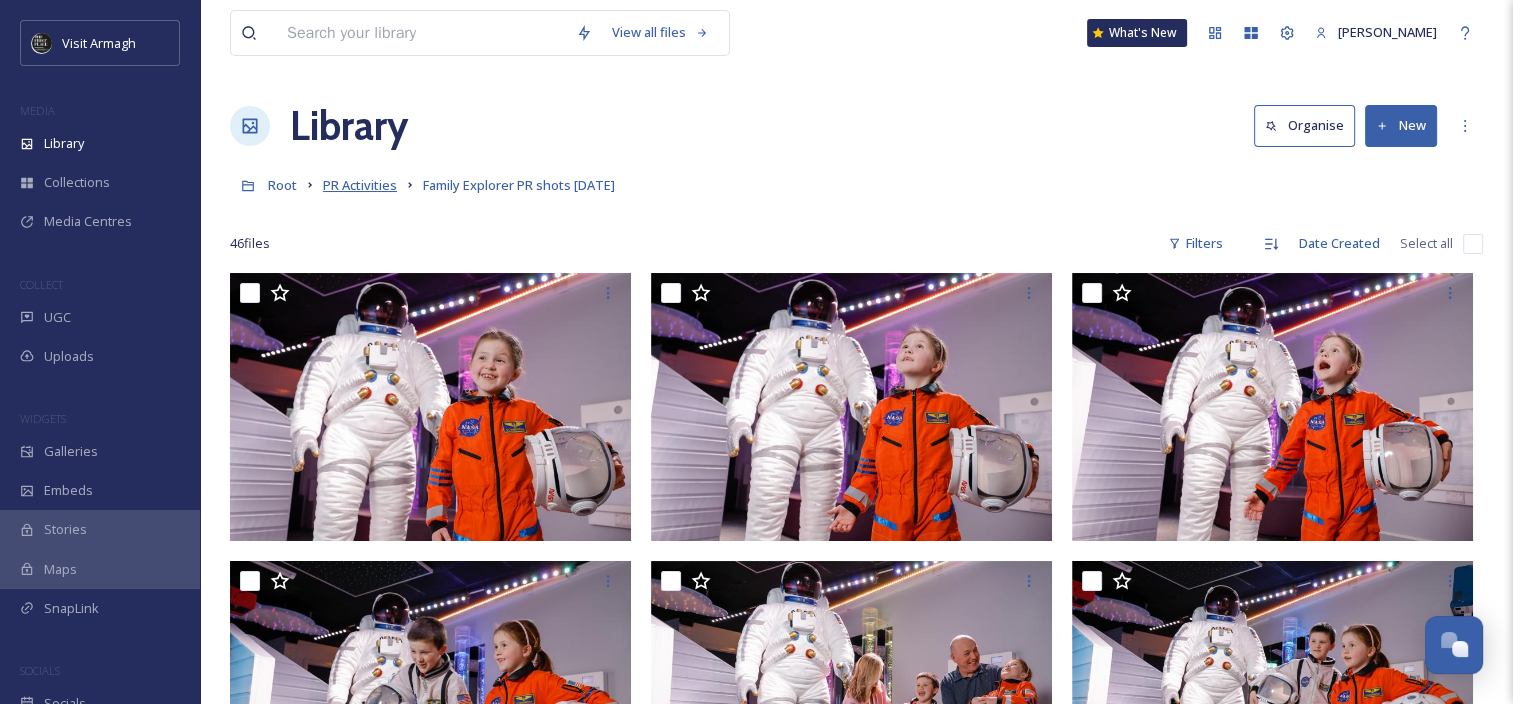click on "PR Activities" at bounding box center (360, 185) 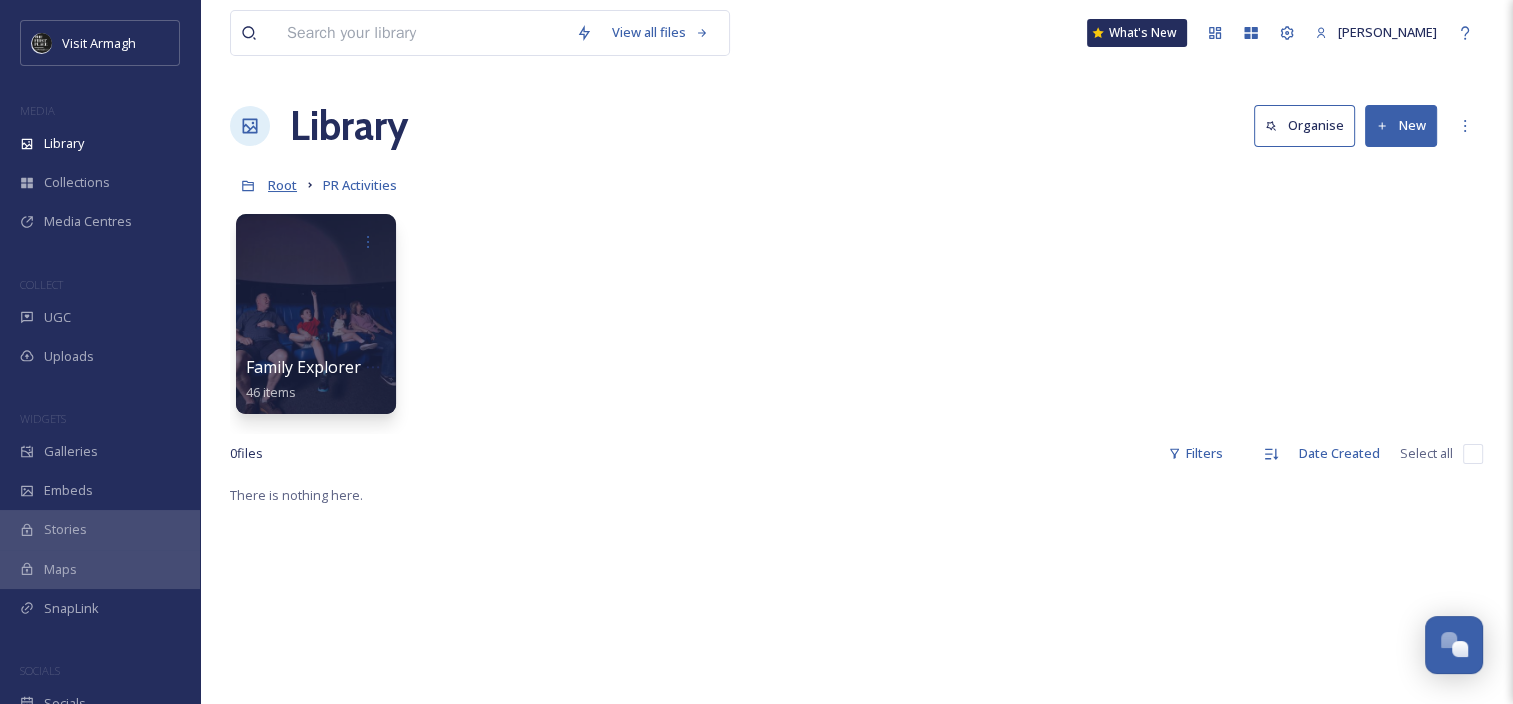 click on "Root" at bounding box center [282, 185] 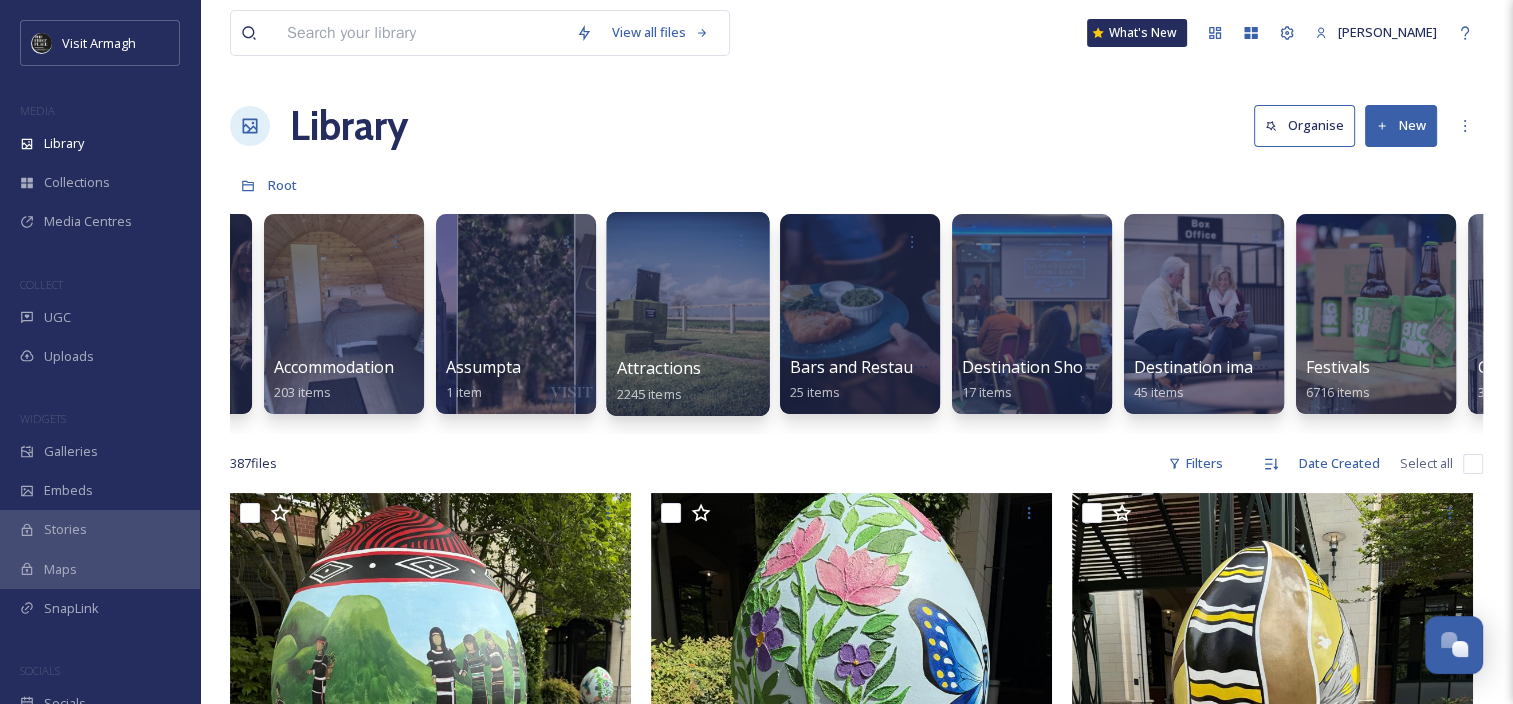 scroll, scrollTop: 0, scrollLeft: 156, axis: horizontal 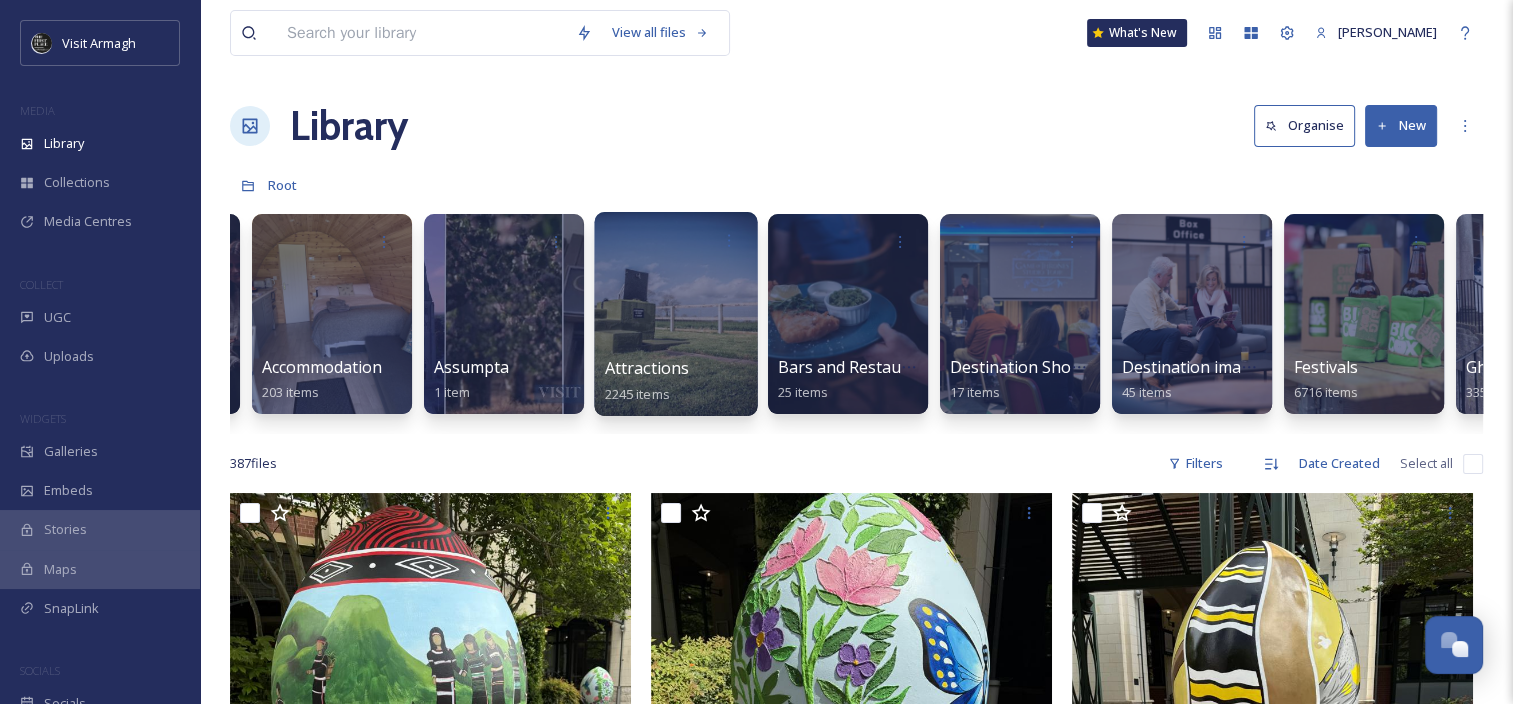 click at bounding box center (675, 314) 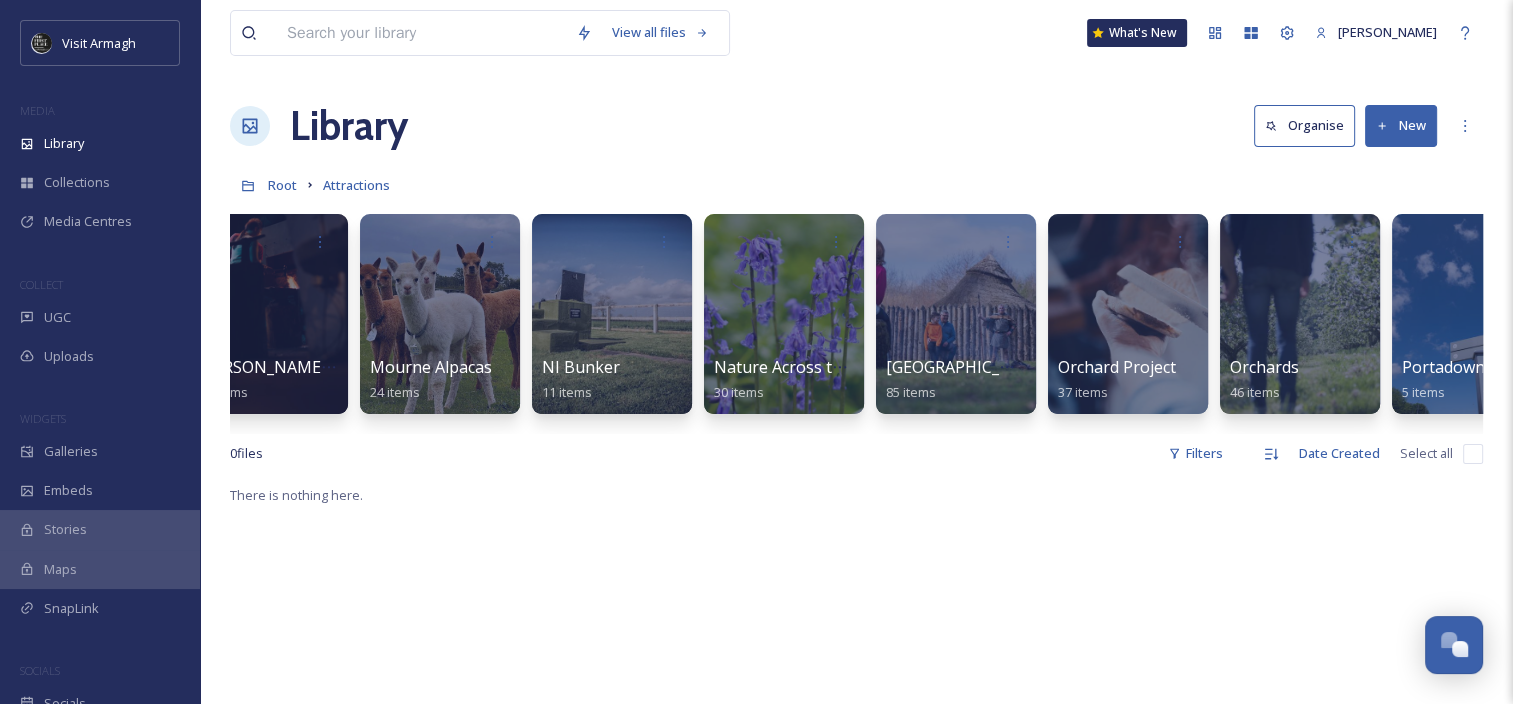 scroll, scrollTop: 0, scrollLeft: 3558, axis: horizontal 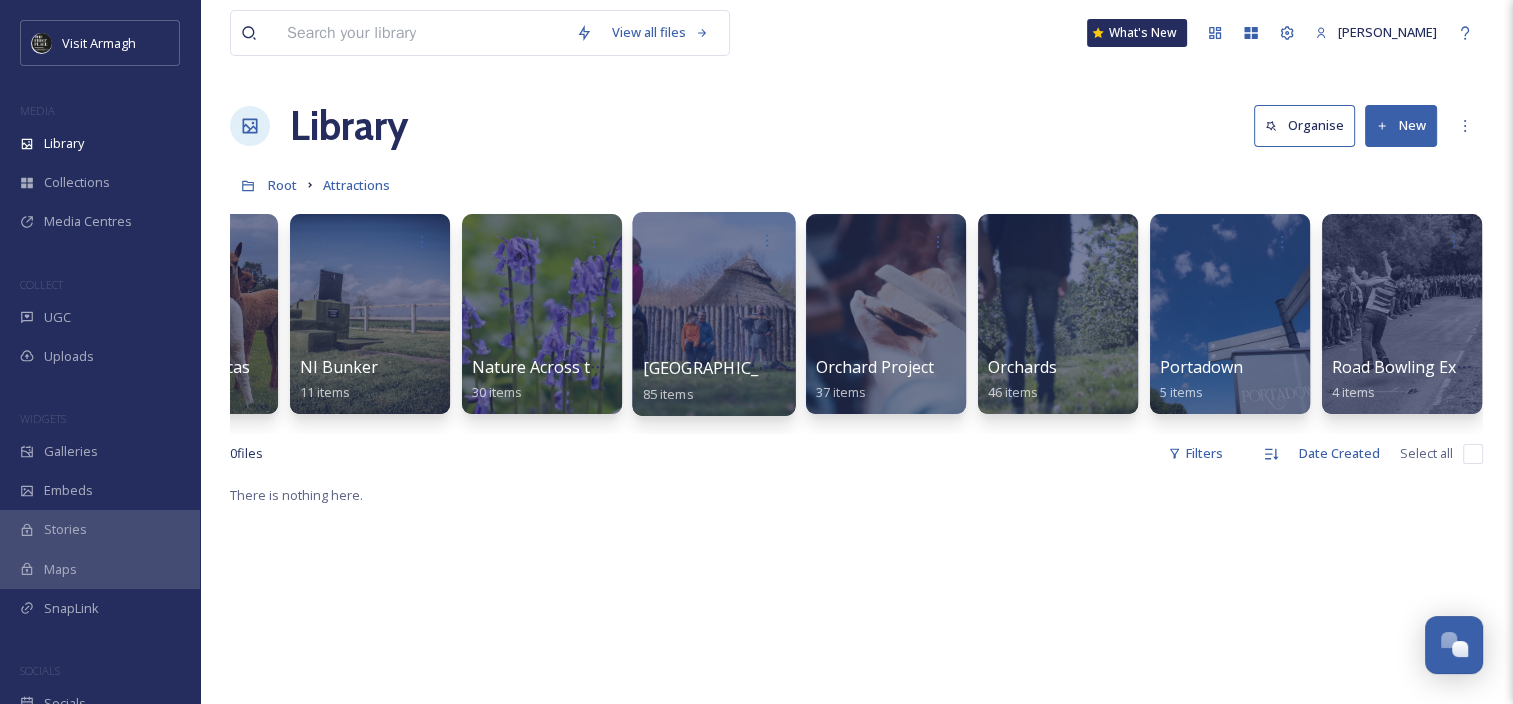 click at bounding box center (713, 314) 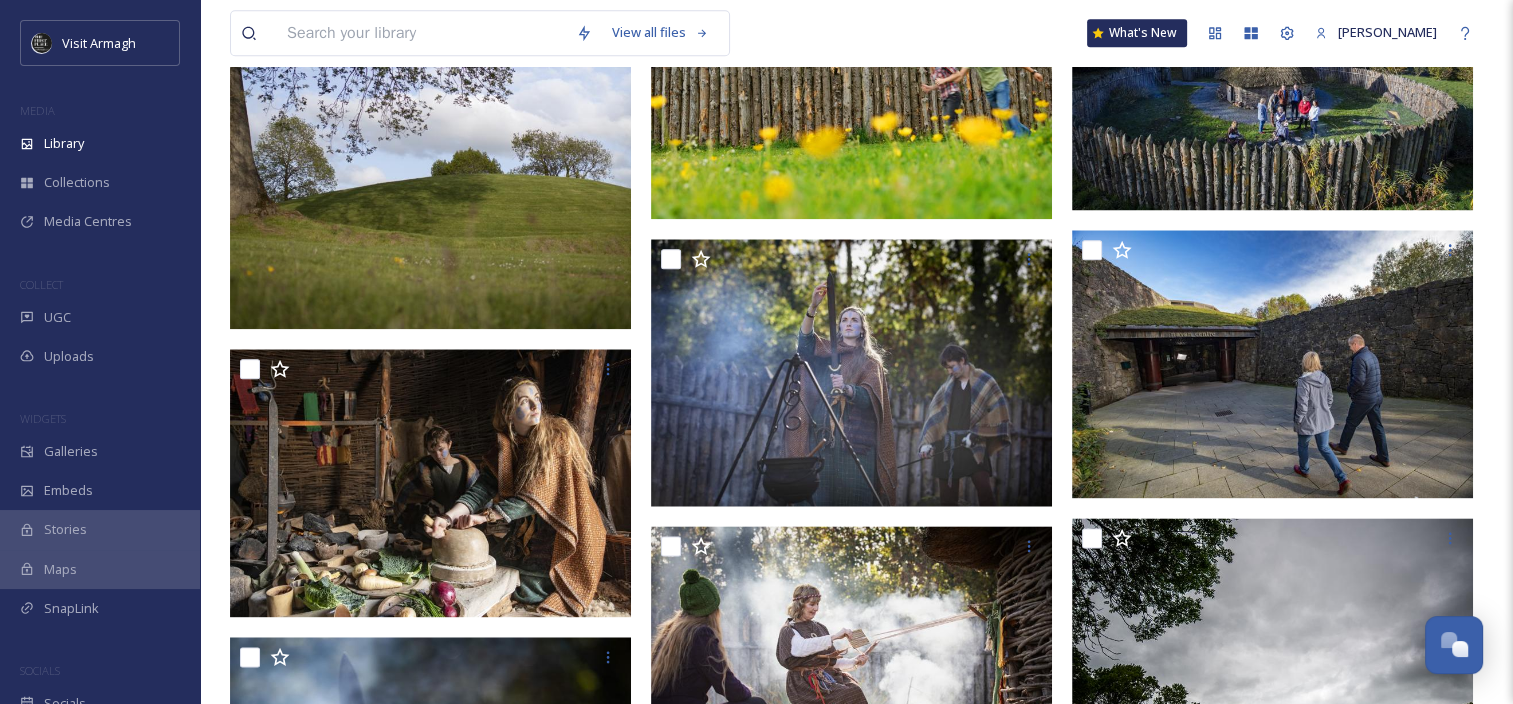 scroll, scrollTop: 2193, scrollLeft: 0, axis: vertical 